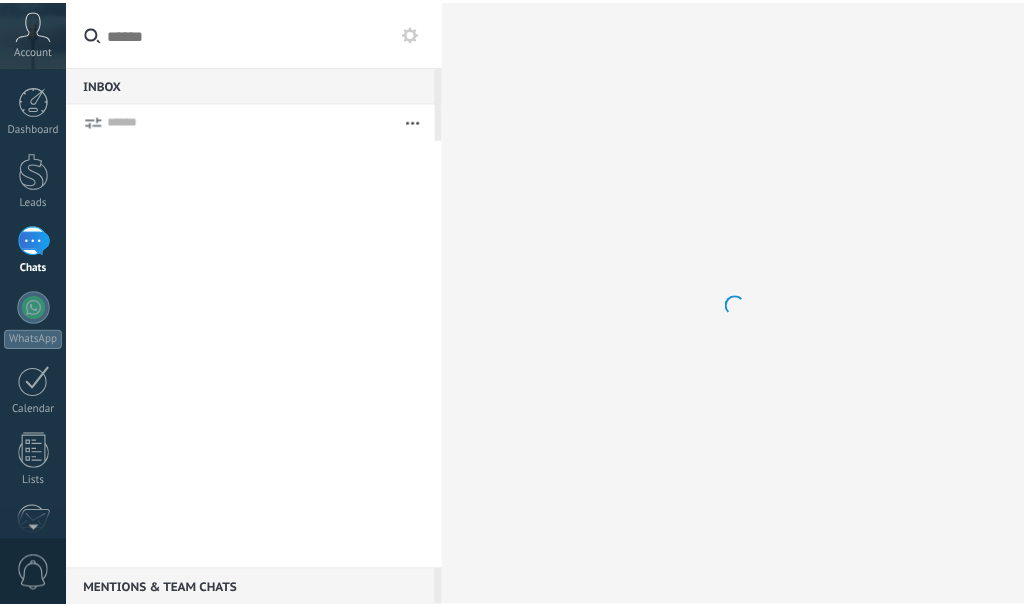scroll, scrollTop: 0, scrollLeft: 0, axis: both 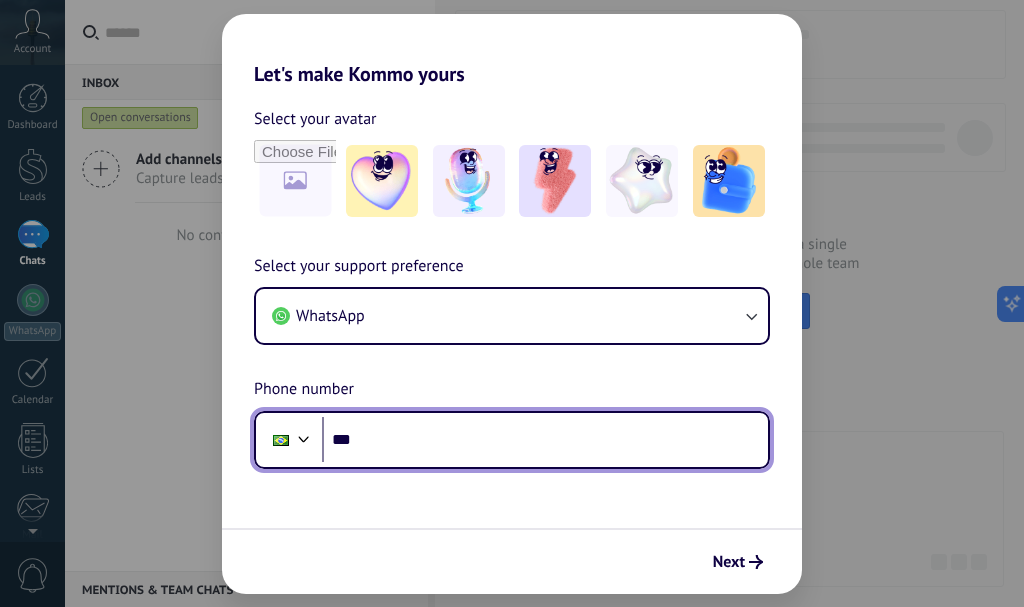 click on "***" at bounding box center (545, 440) 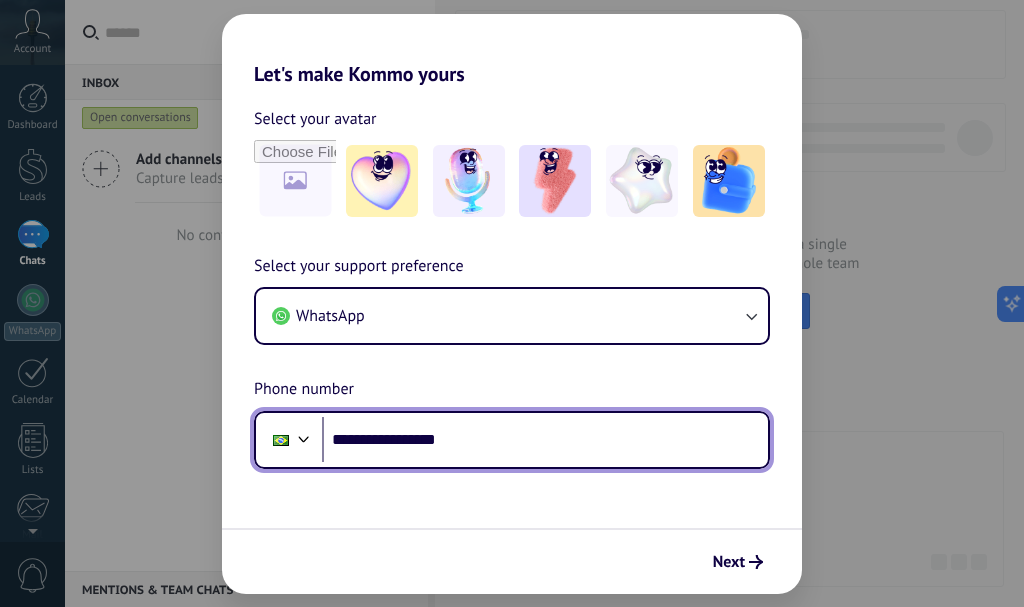 type on "**********" 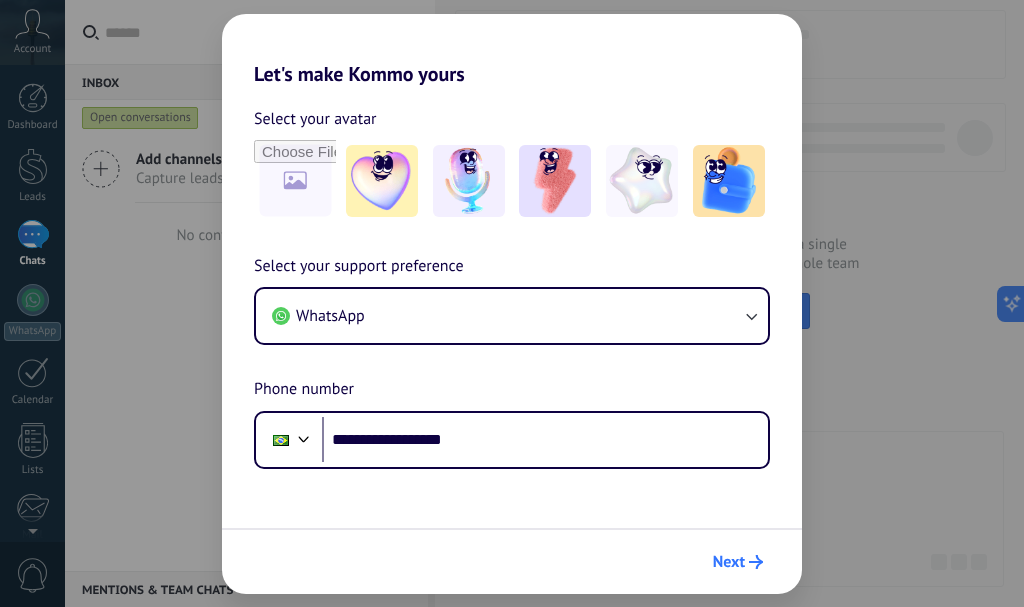 click on "Next" at bounding box center [729, 562] 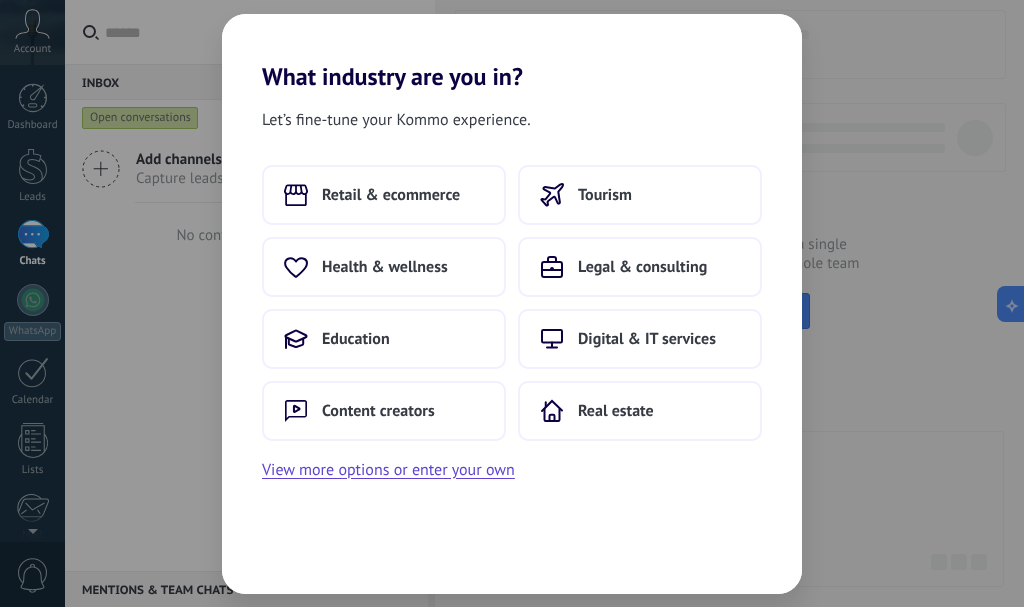 scroll, scrollTop: 0, scrollLeft: 0, axis: both 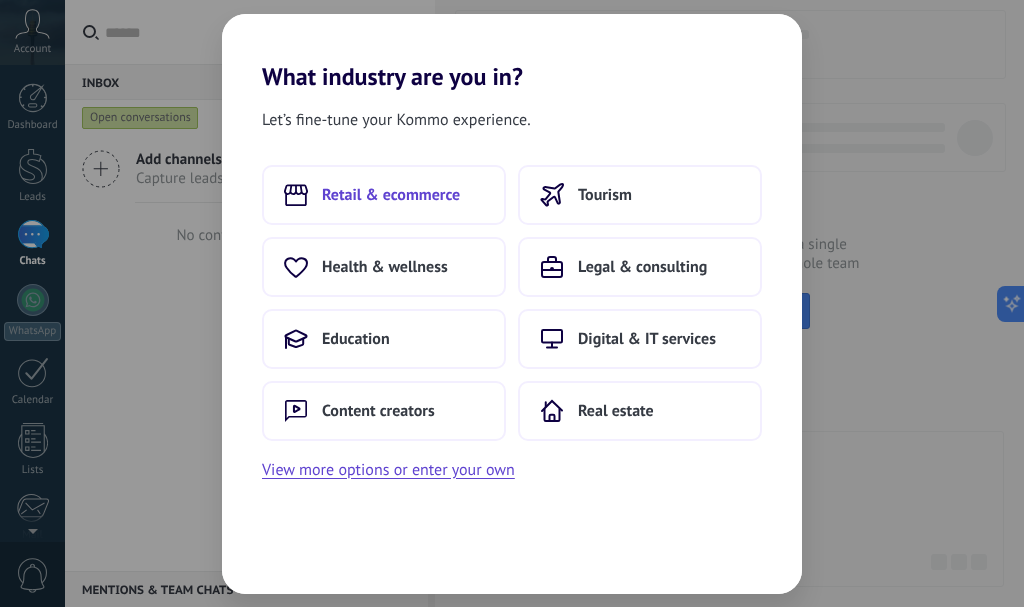 click on "Retail & ecommerce" at bounding box center (384, 195) 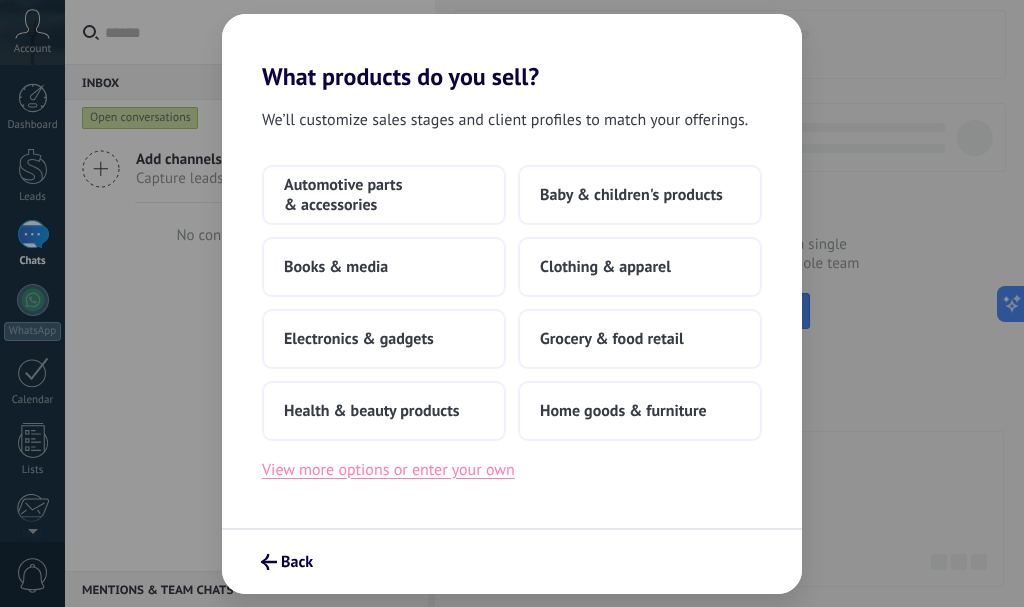 click on "View more options or enter your own" at bounding box center [388, 470] 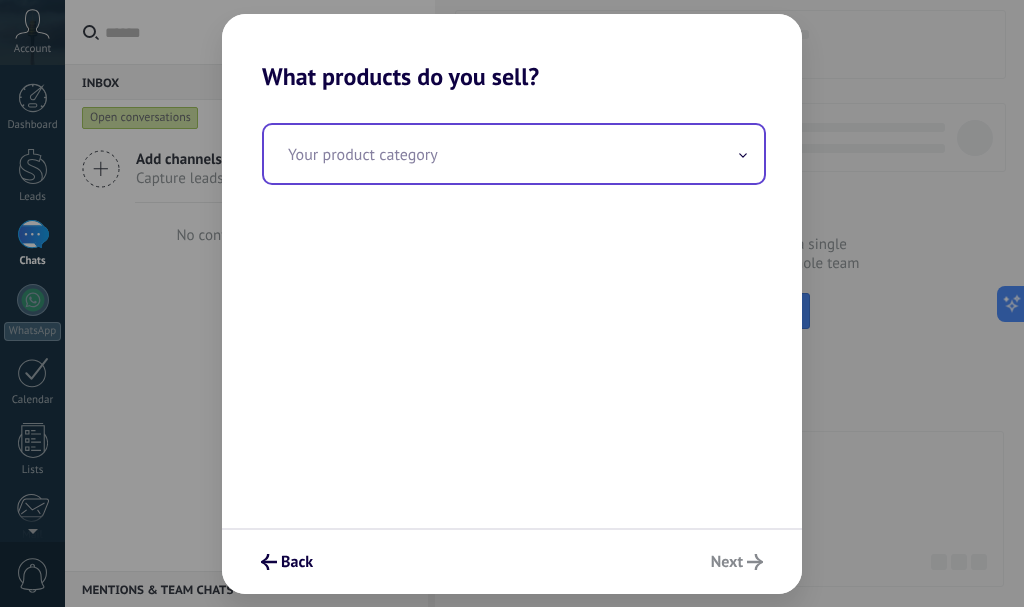 click at bounding box center [514, 154] 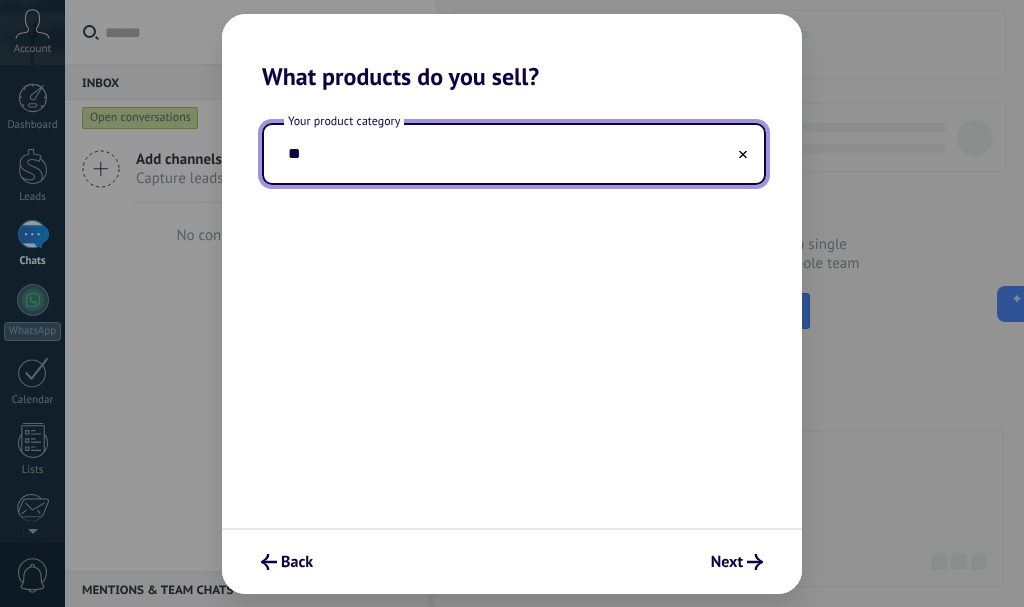 type on "*" 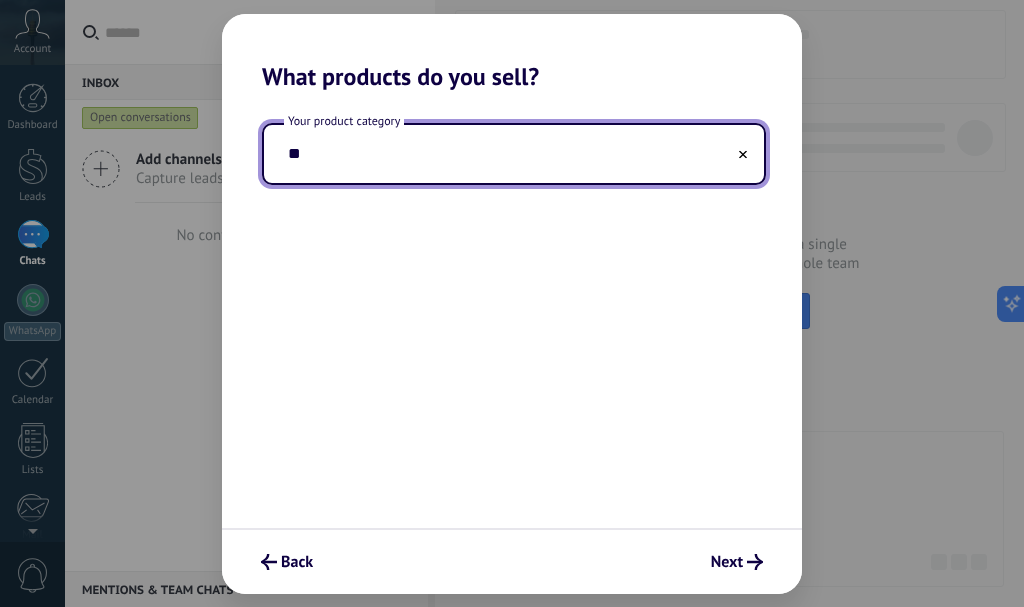 type on "*" 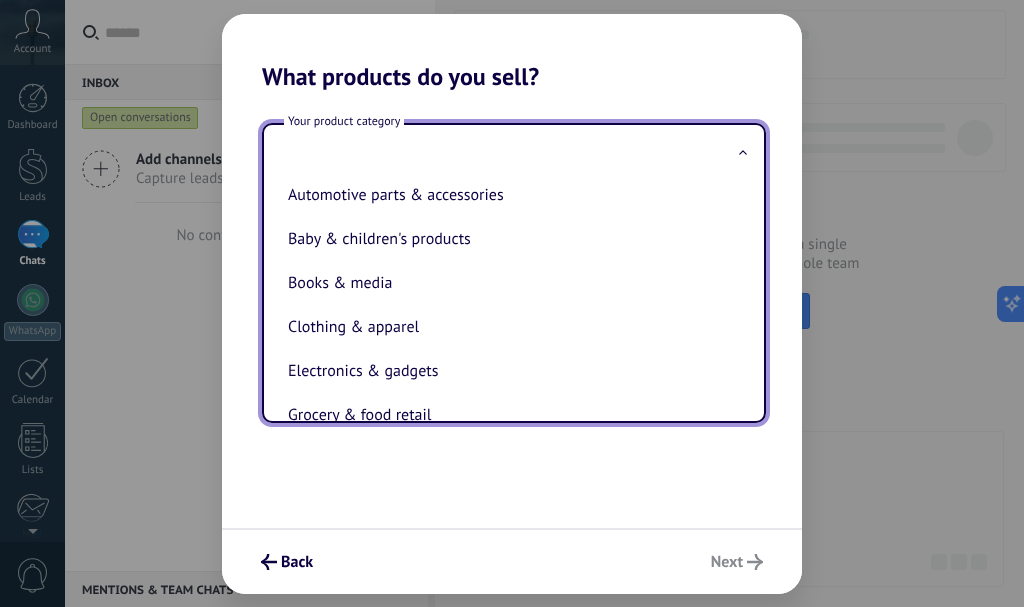 scroll, scrollTop: 0, scrollLeft: 0, axis: both 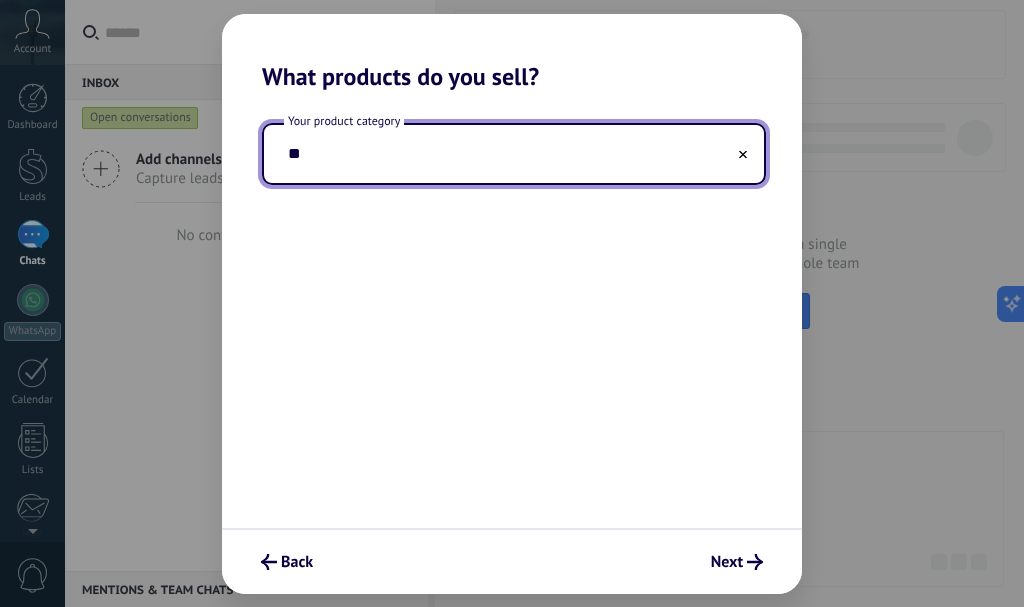 type on "*" 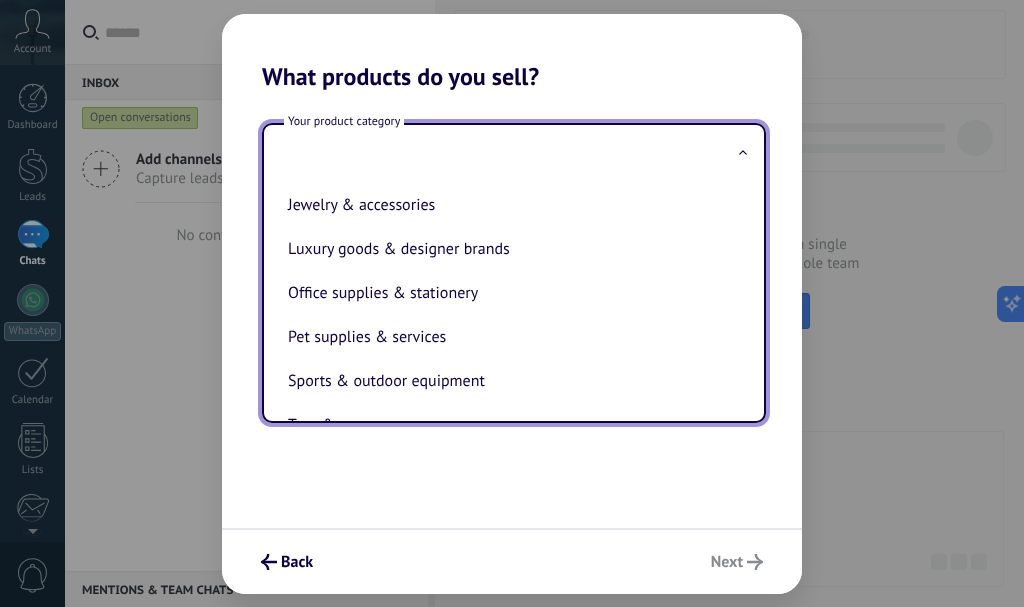 scroll, scrollTop: 442, scrollLeft: 0, axis: vertical 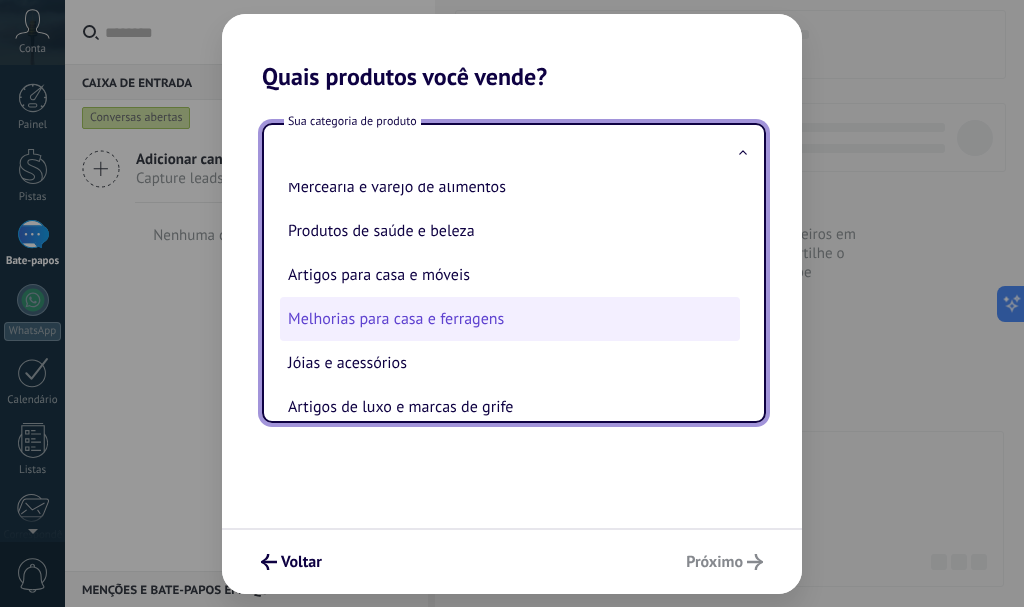click on "Melhorias para casa e ferragens" at bounding box center (396, 319) 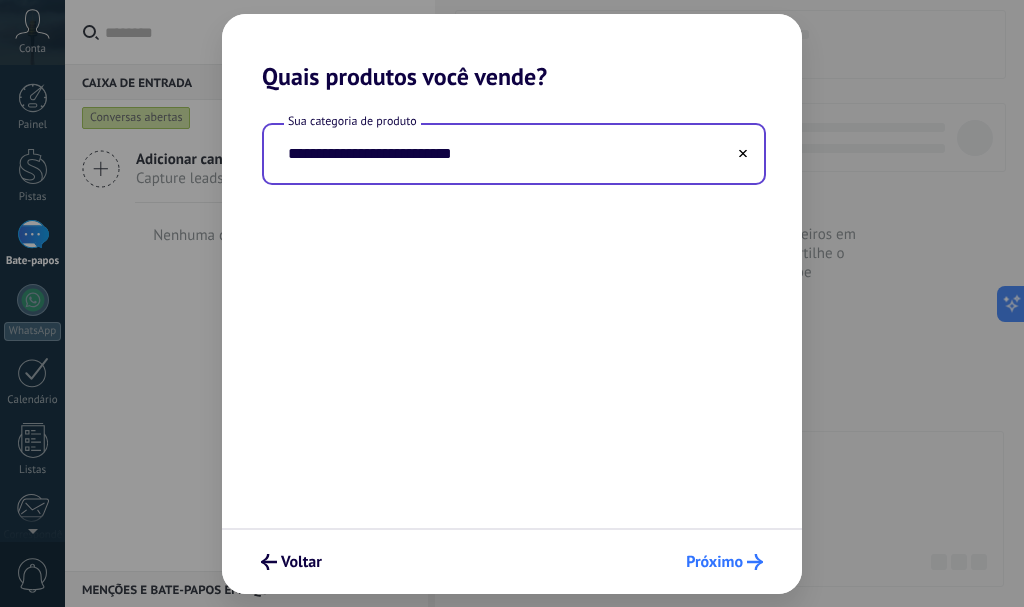 click on "Próximo" at bounding box center (714, 562) 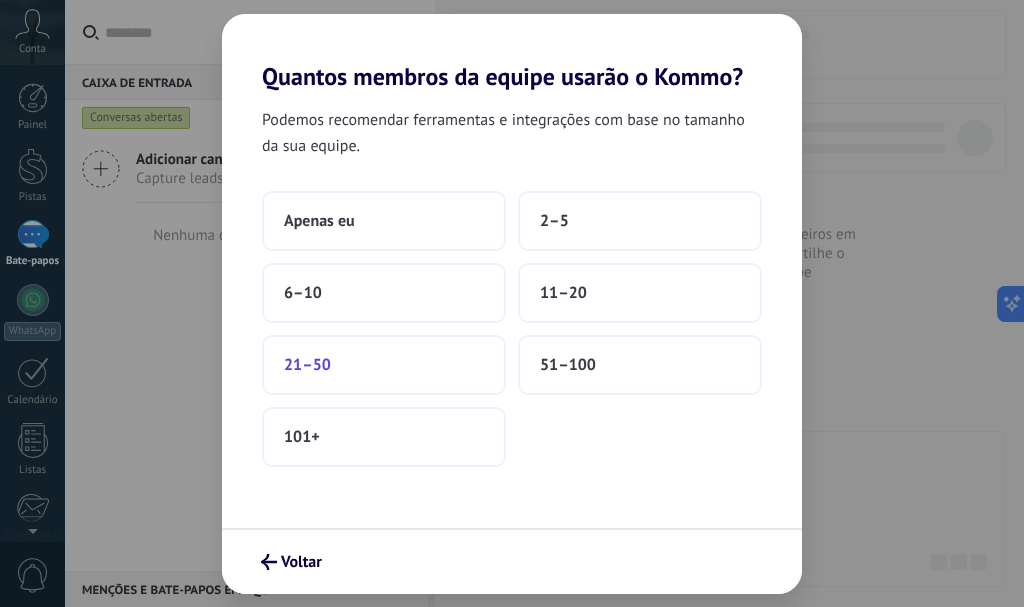 click on "21–50" at bounding box center [384, 365] 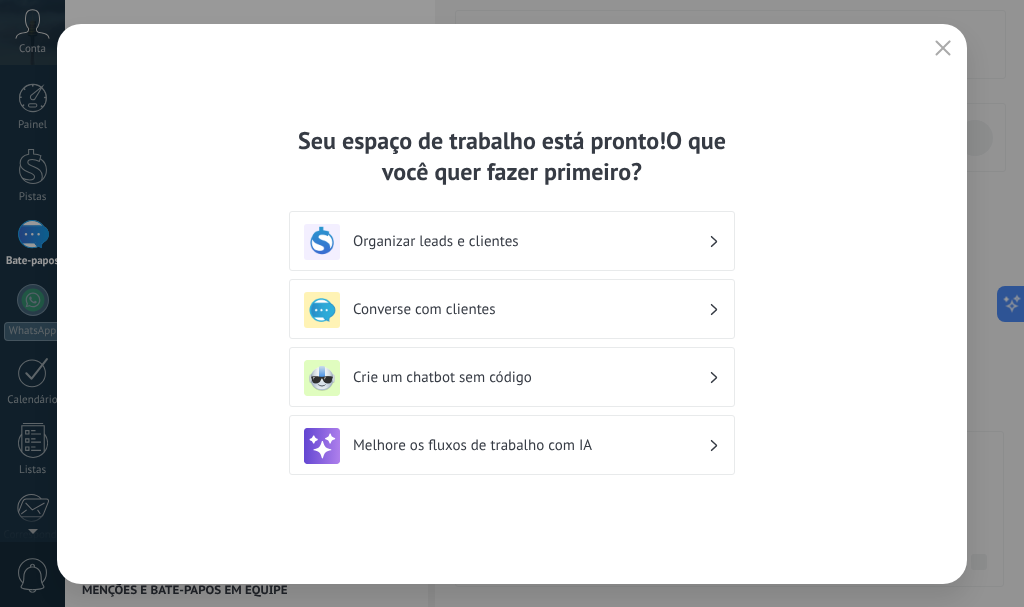 click on "Organizar leads e clientes" at bounding box center [512, 242] 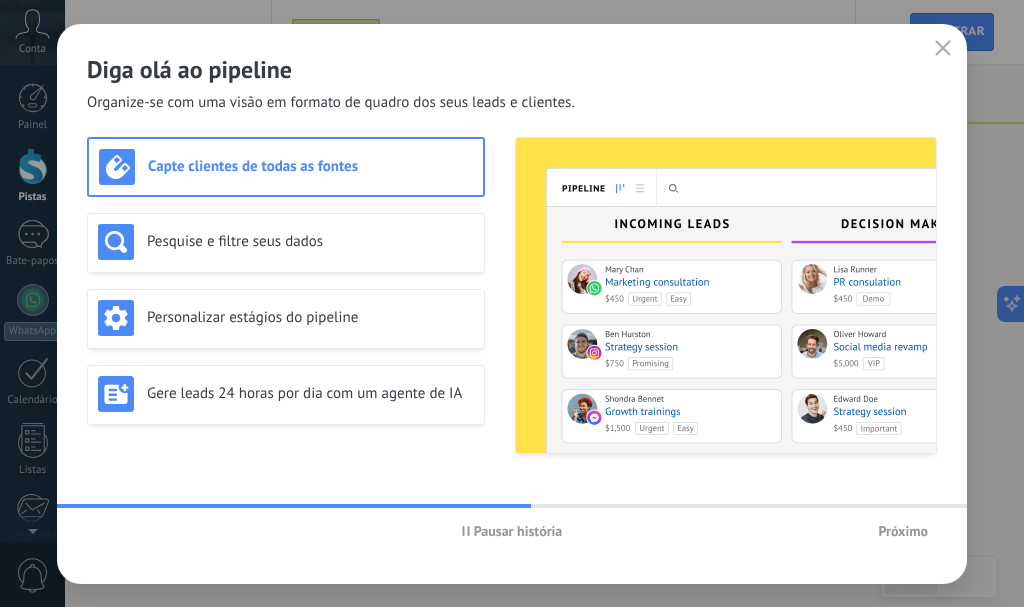 click on "Próximo" at bounding box center (903, 531) 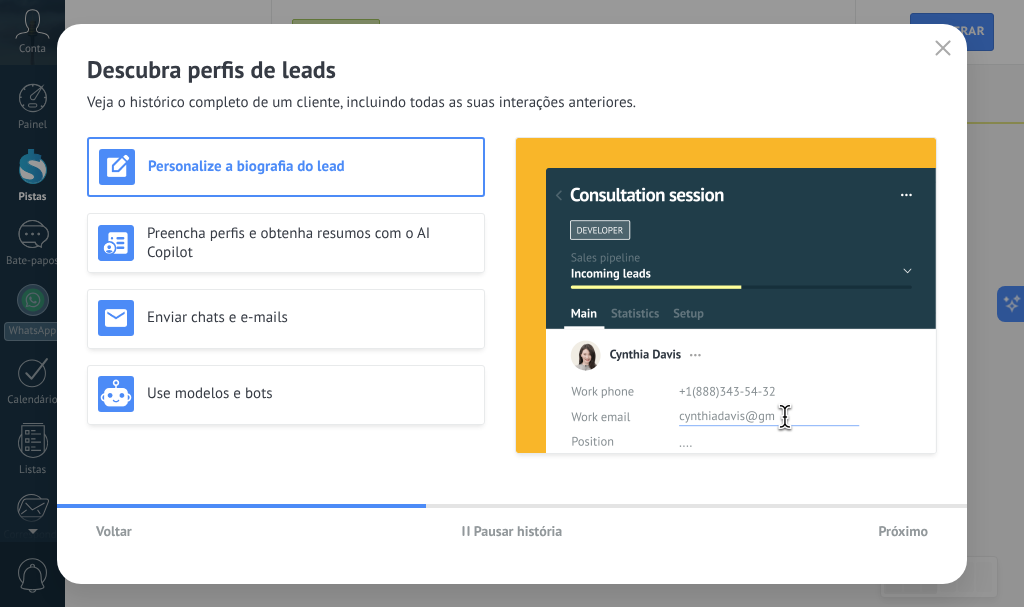 click on "Próximo" at bounding box center (903, 531) 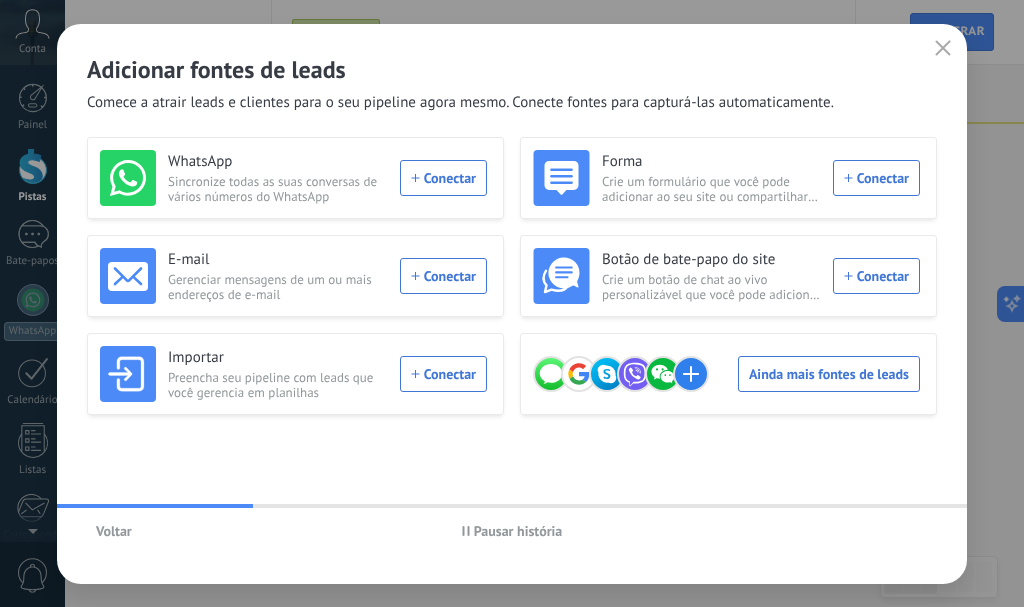click on "Pausar história" at bounding box center [518, 531] 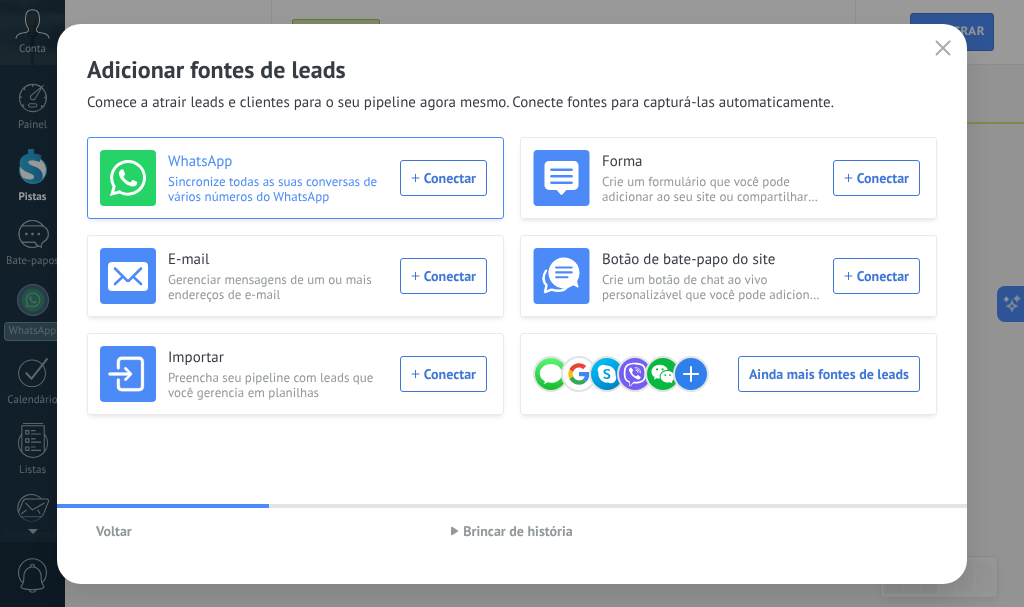 click on "WhatsApp Sincronize todas as suas conversas de vários números do WhatsApp Conectar" at bounding box center (293, 178) 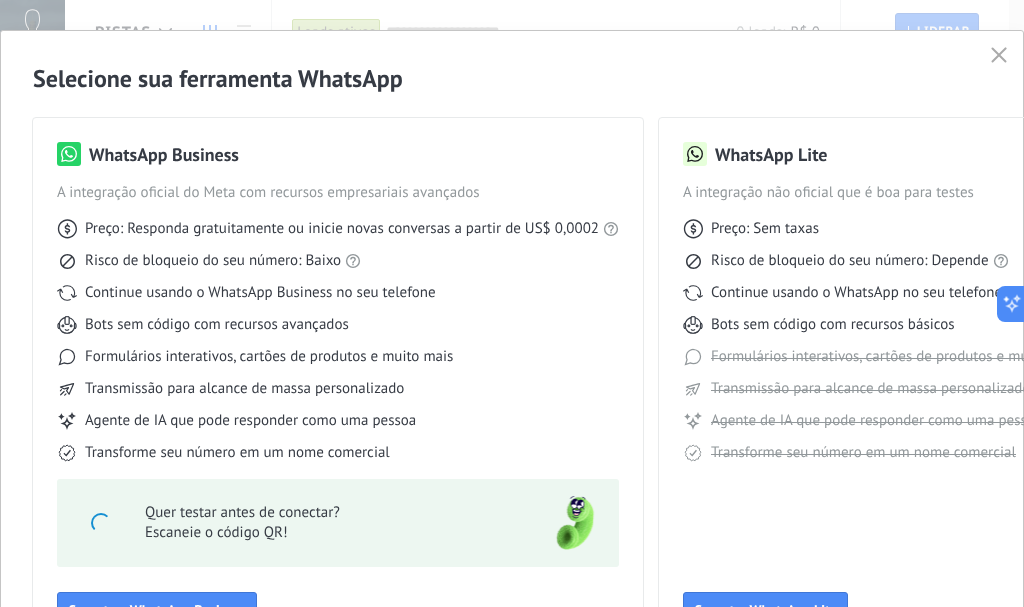 click 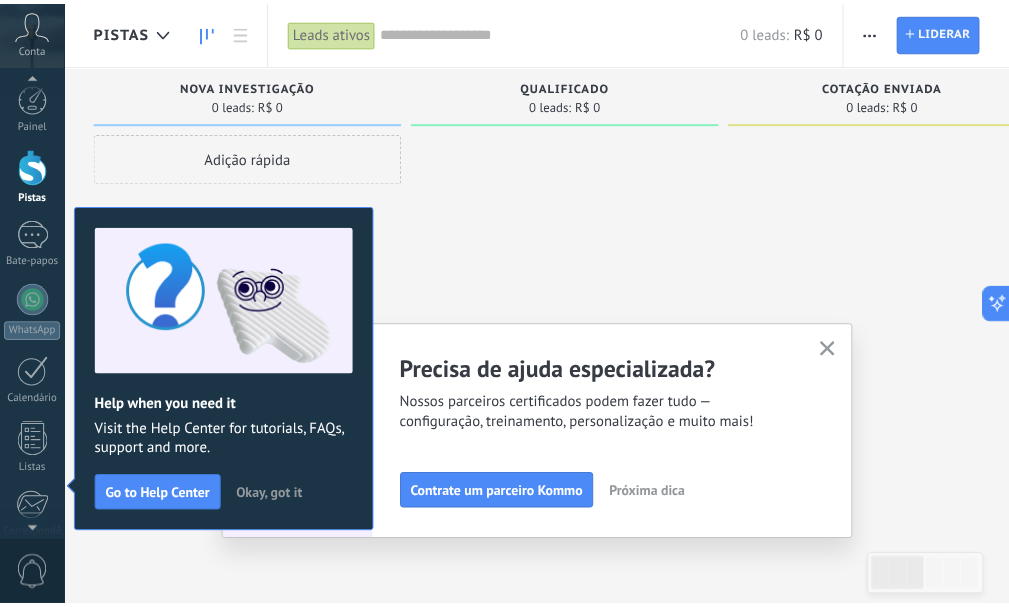 scroll, scrollTop: 236, scrollLeft: 0, axis: vertical 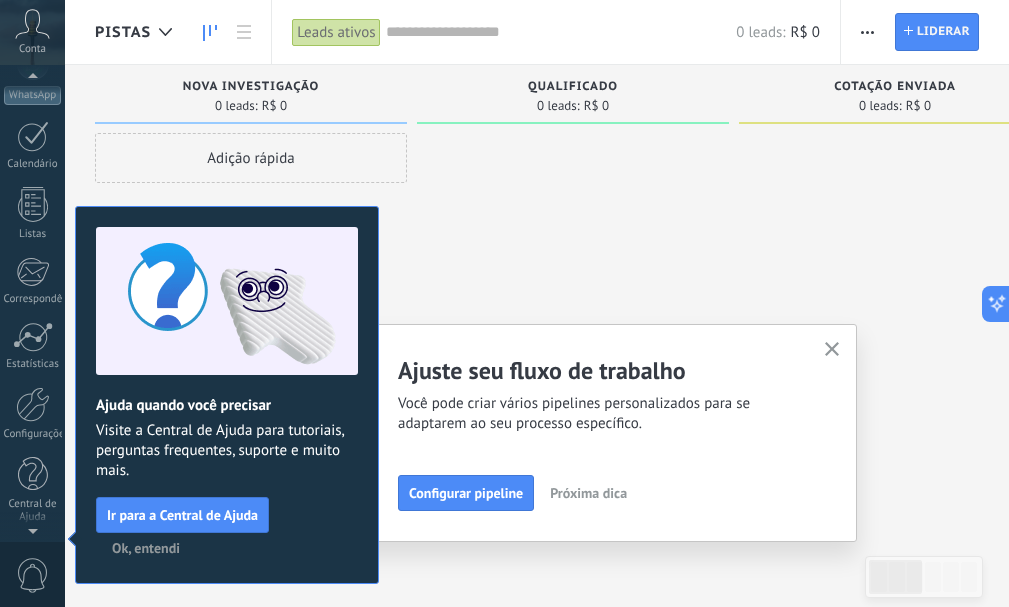 click on "Ok, entendi" at bounding box center (146, 548) 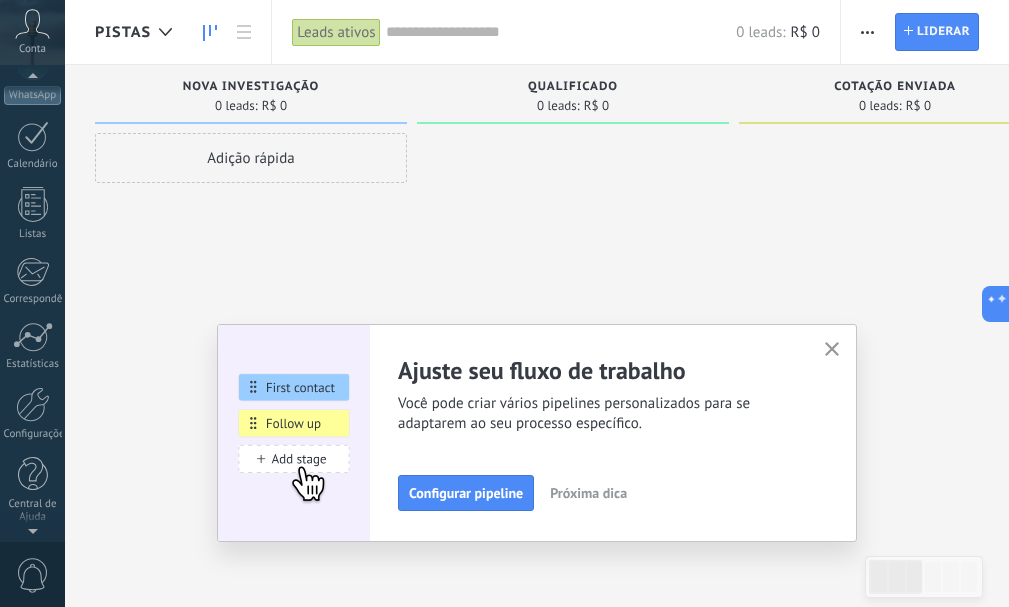 click 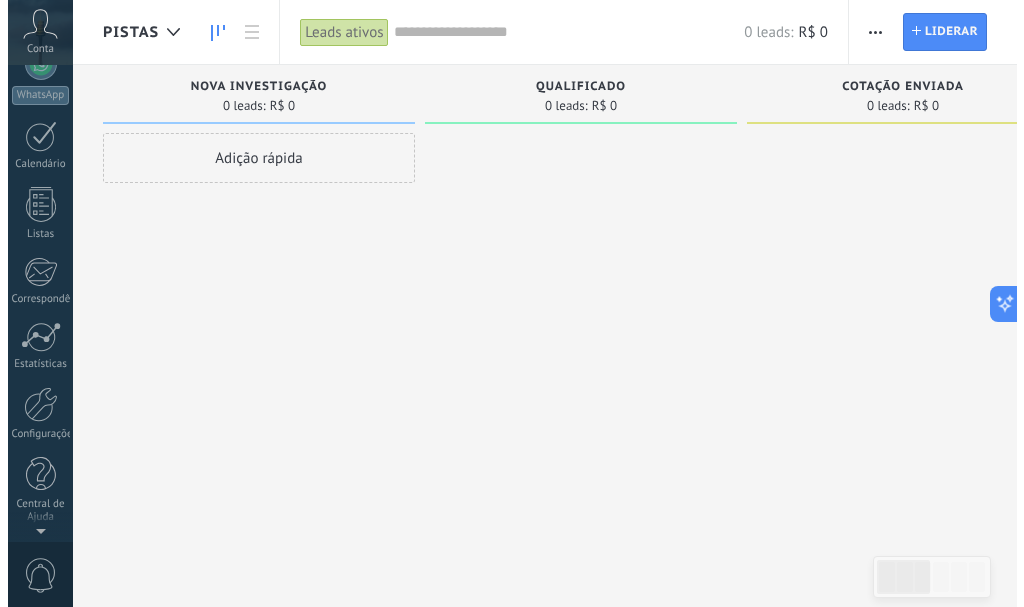 scroll, scrollTop: 0, scrollLeft: 0, axis: both 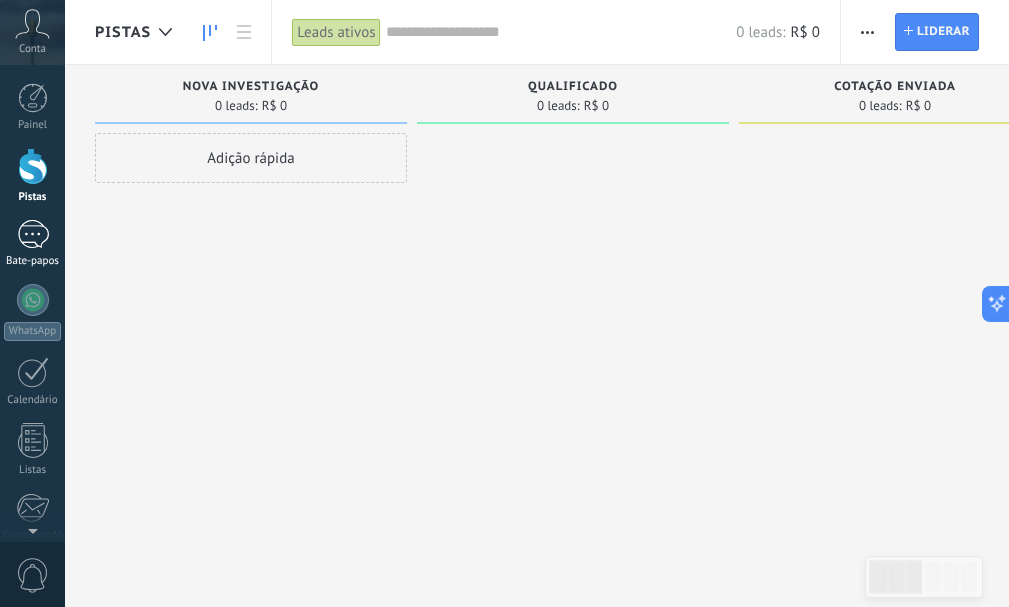 click at bounding box center (33, 234) 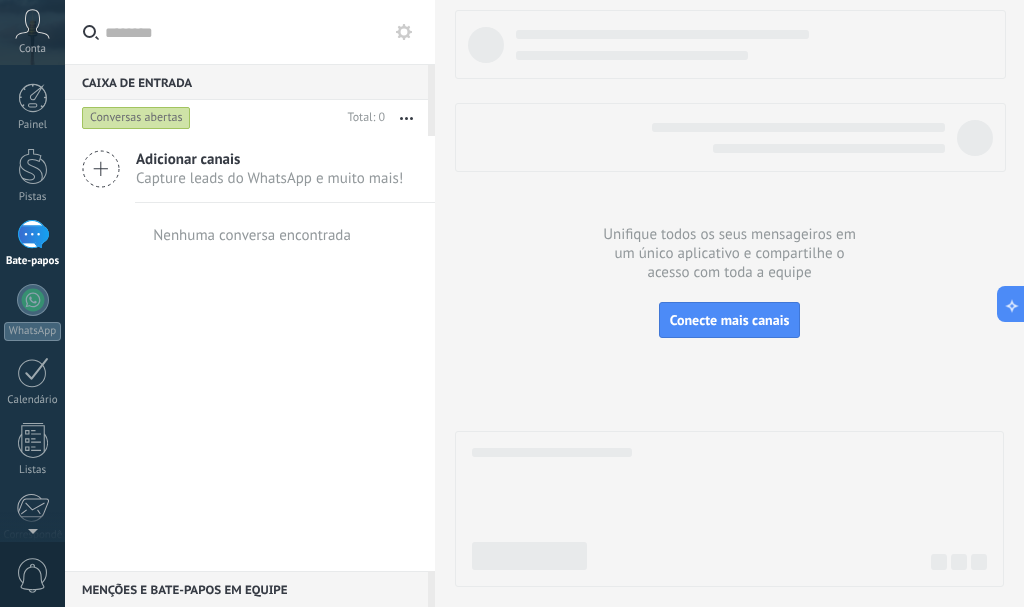 click on "Conta" at bounding box center (32, 49) 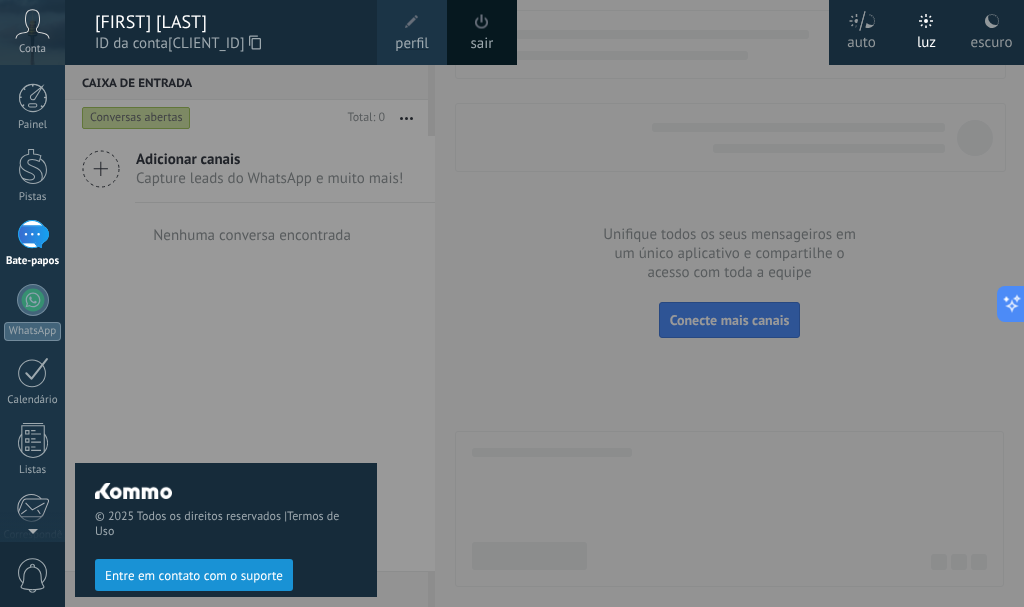 click on "Entre em contato com o suporte" at bounding box center (194, 575) 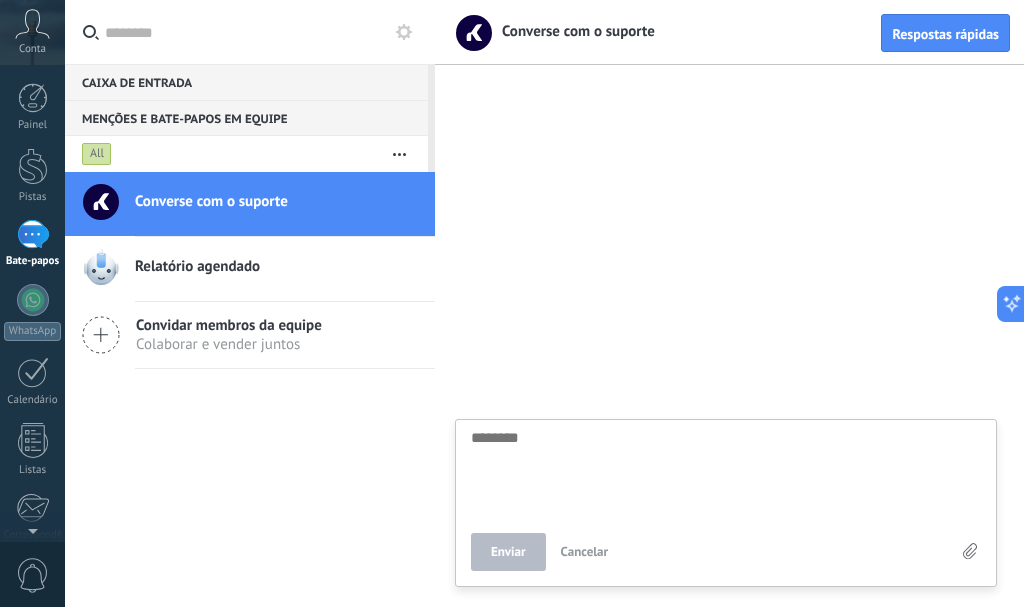 scroll, scrollTop: 19, scrollLeft: 0, axis: vertical 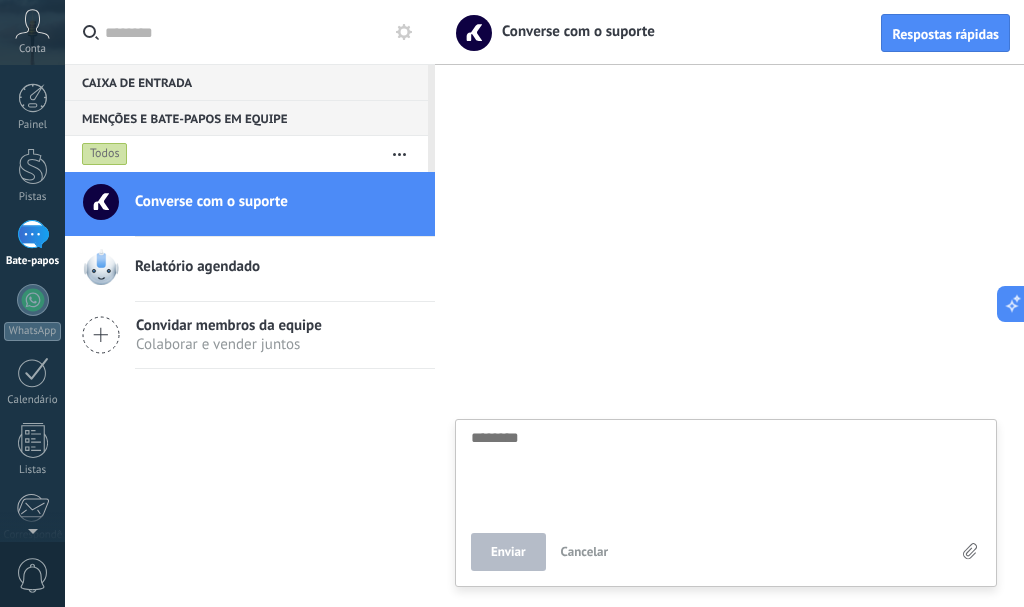 type on "*" 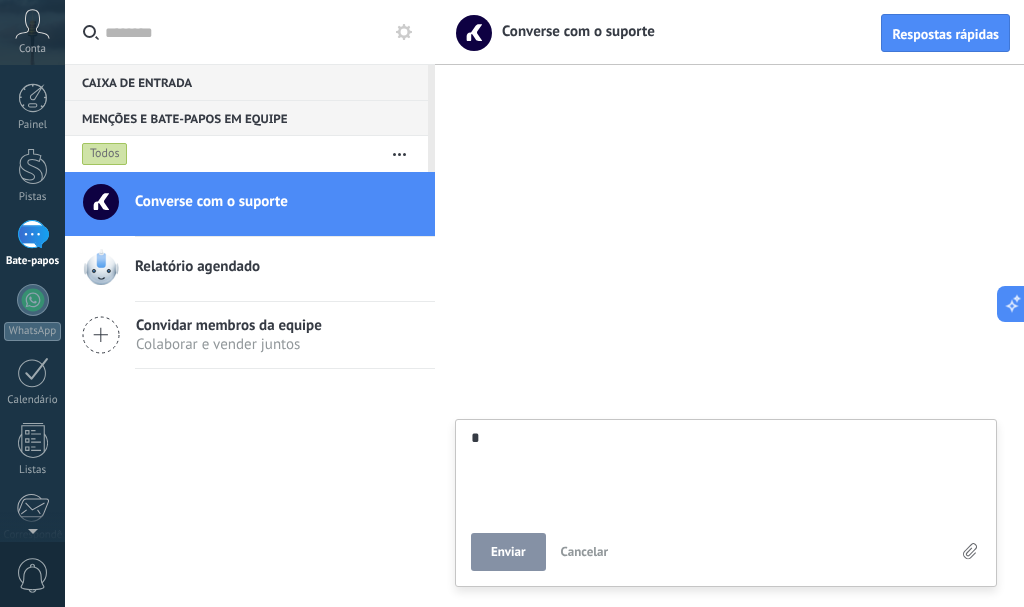 type on "**" 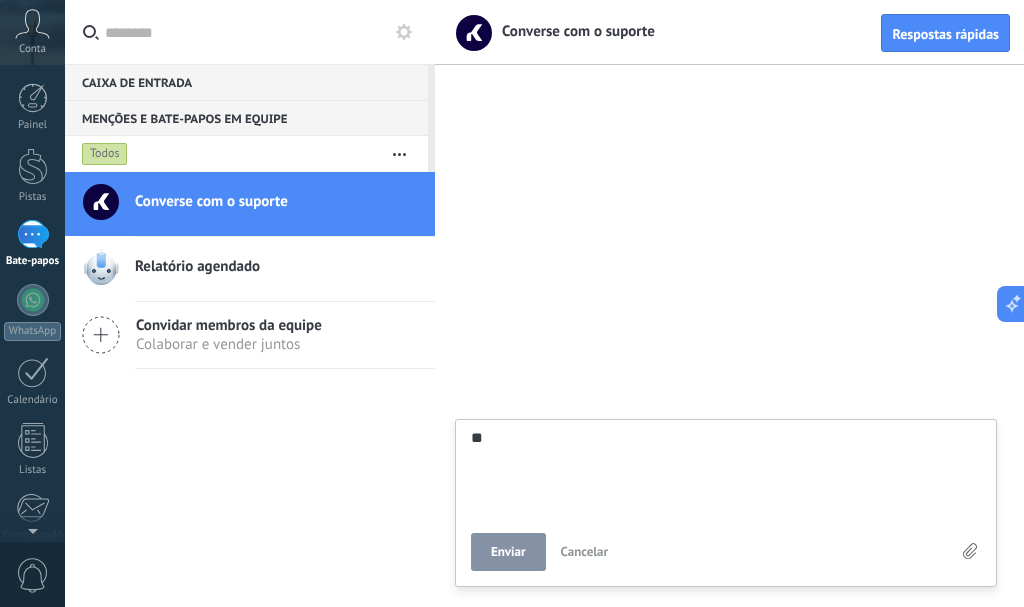 type on "***" 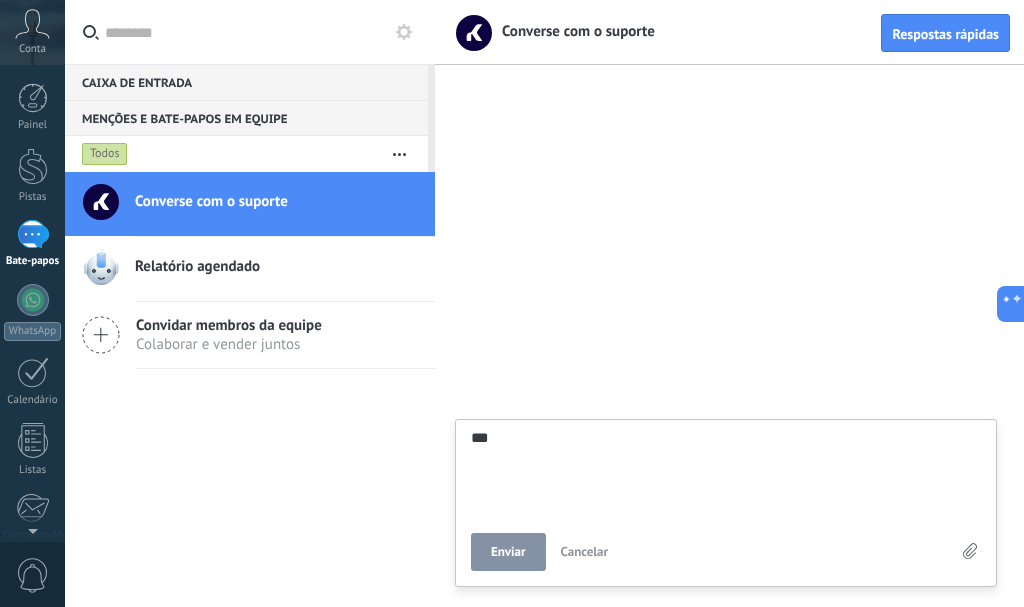 type on "***" 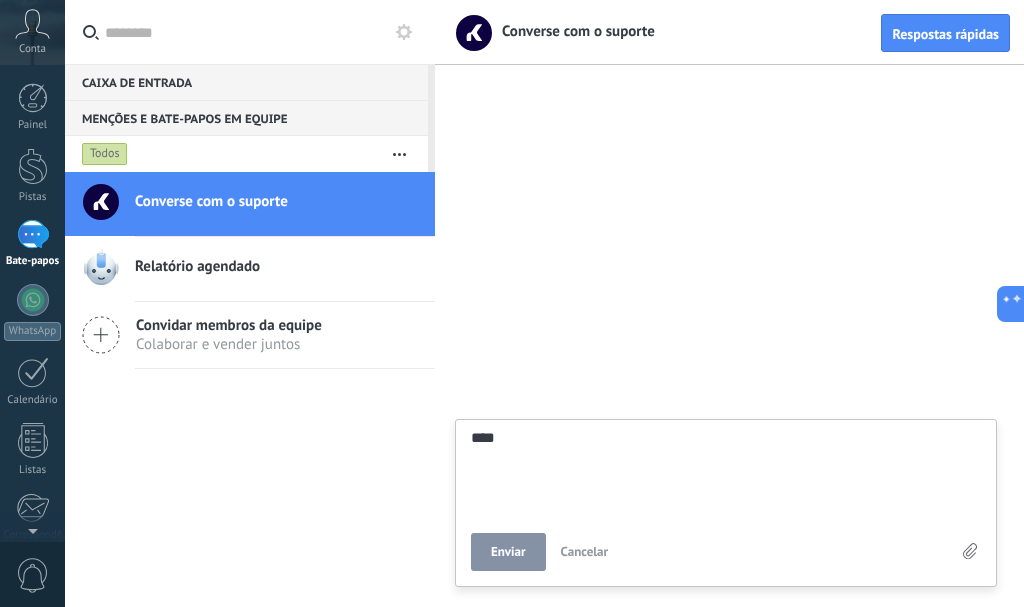 scroll, scrollTop: 38, scrollLeft: 0, axis: vertical 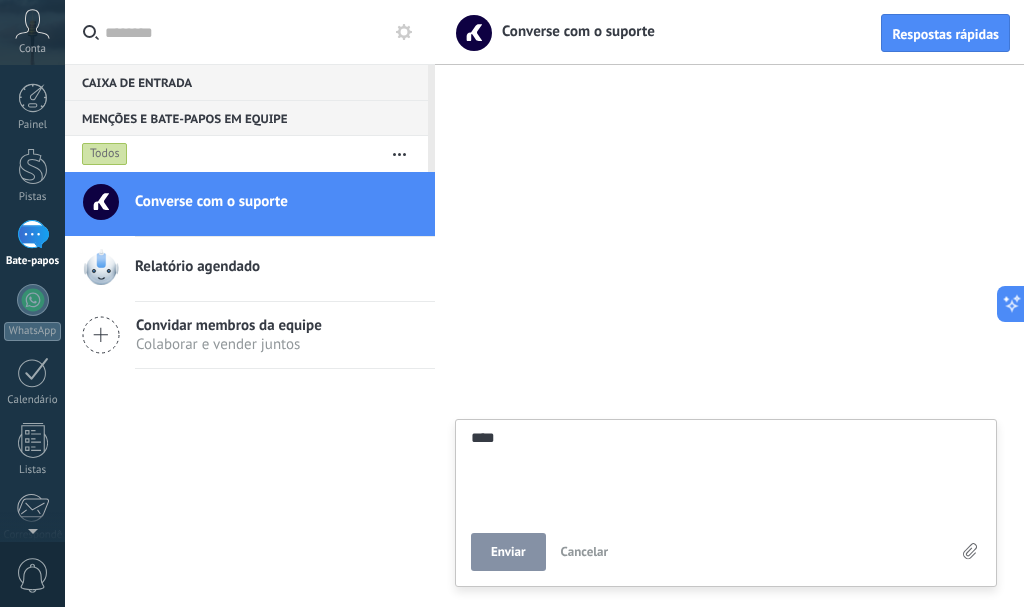click on "***" at bounding box center [726, 471] 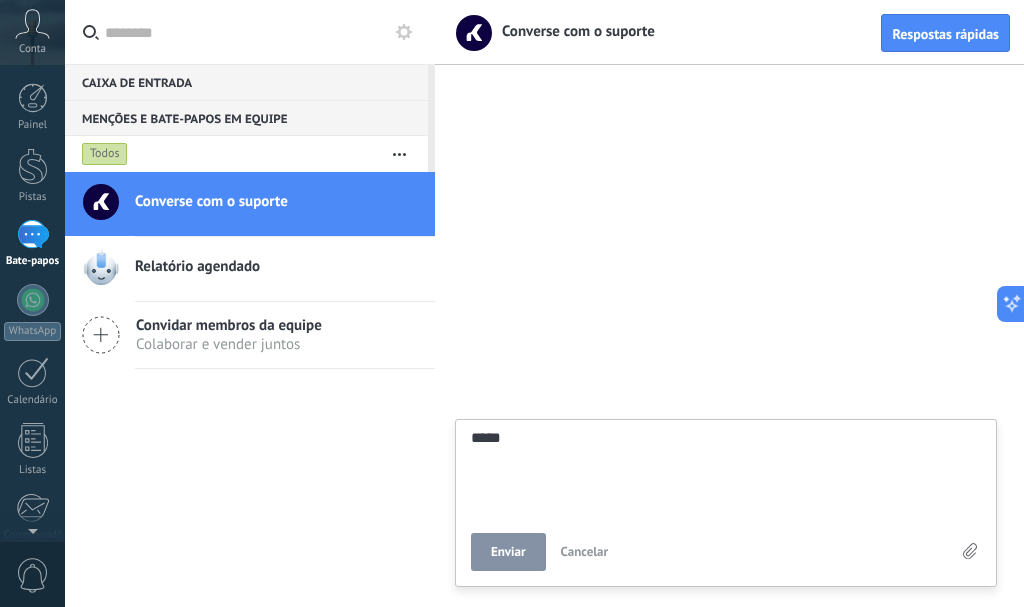 type on "****" 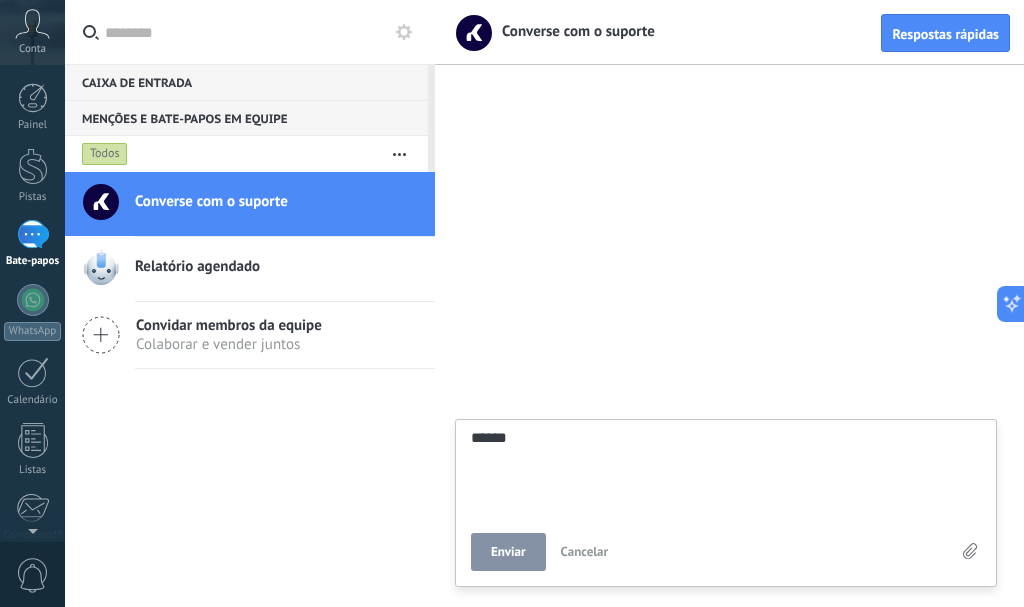type on "******" 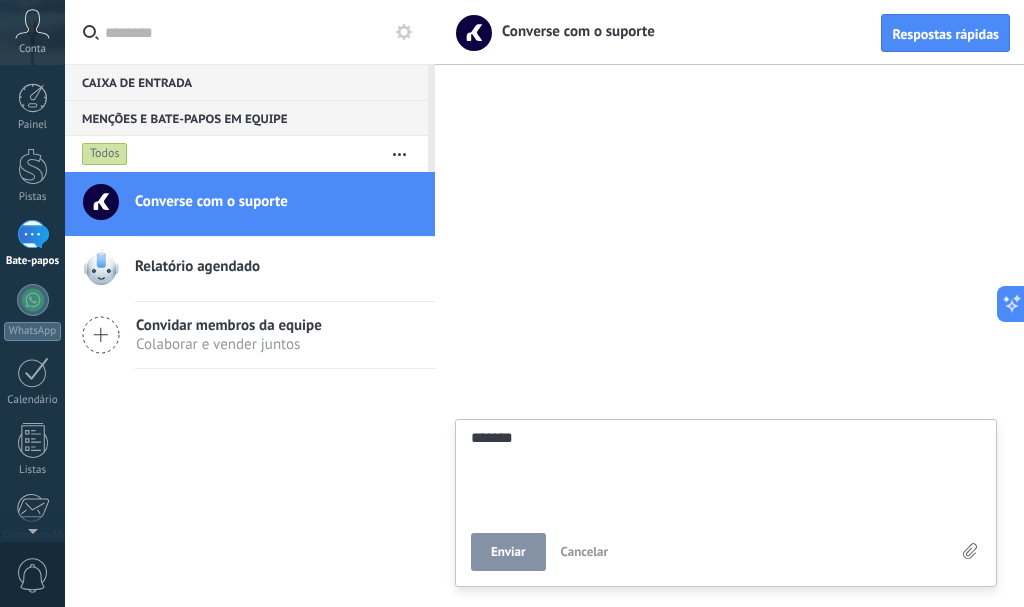 type on "*******" 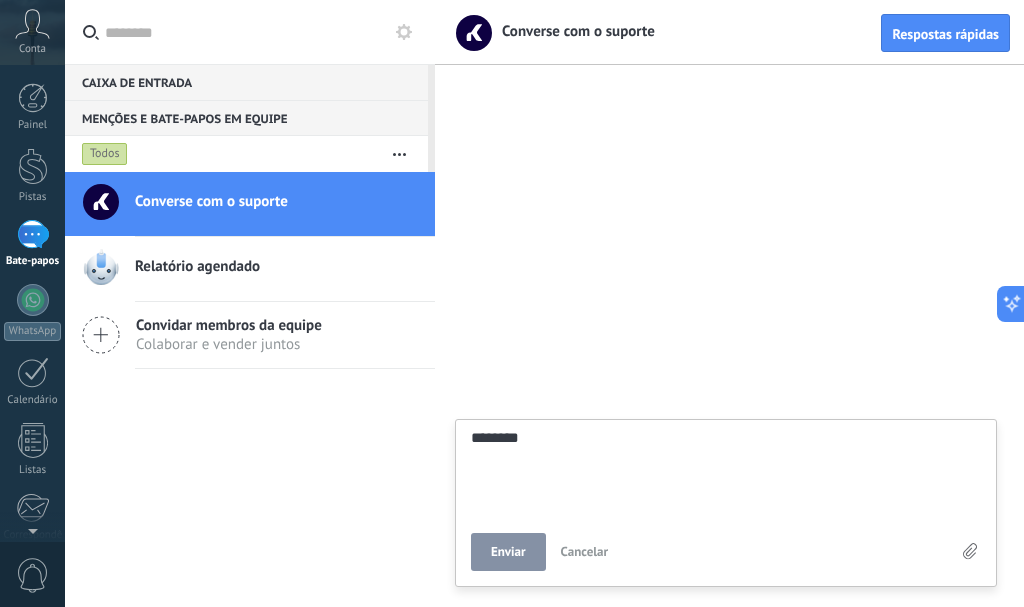 type on "********" 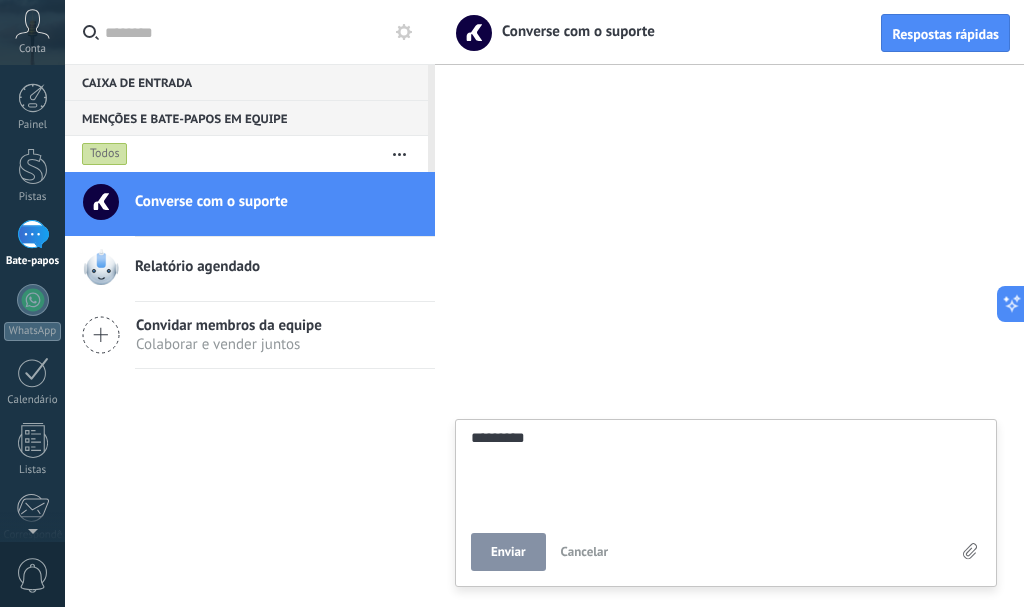 type on "*********" 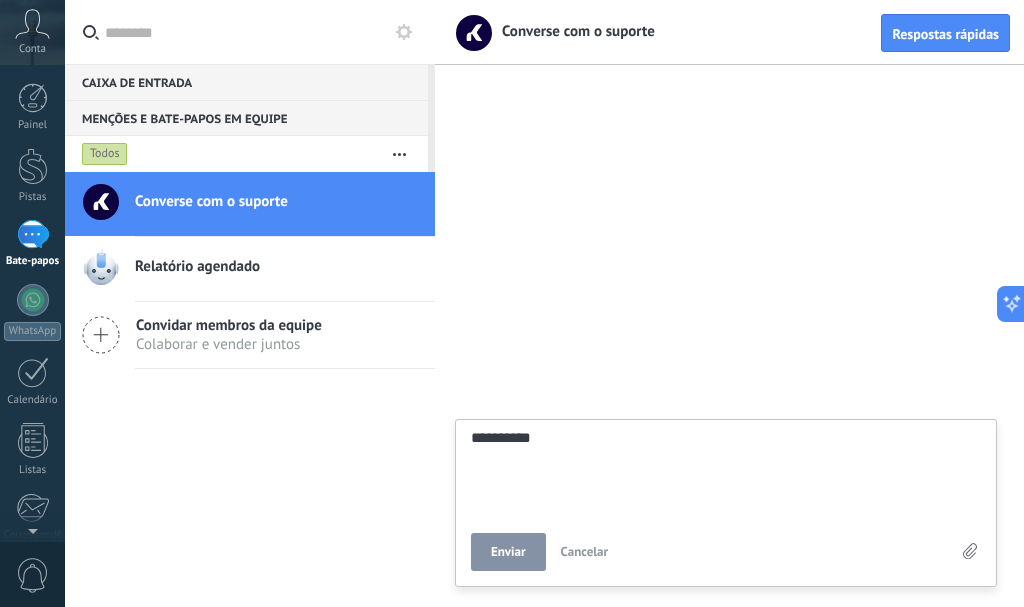 type on "**********" 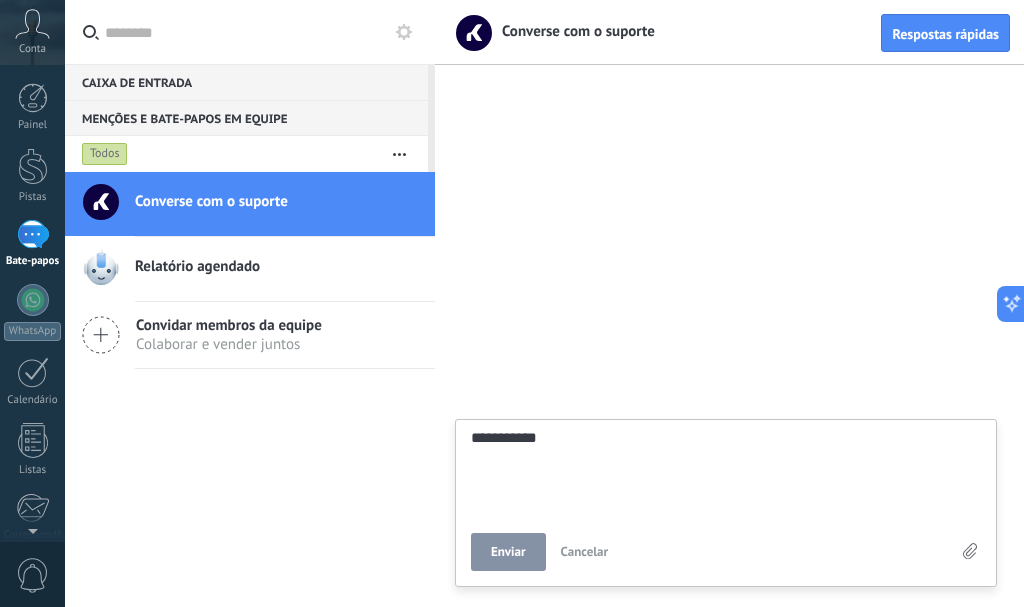 type on "**********" 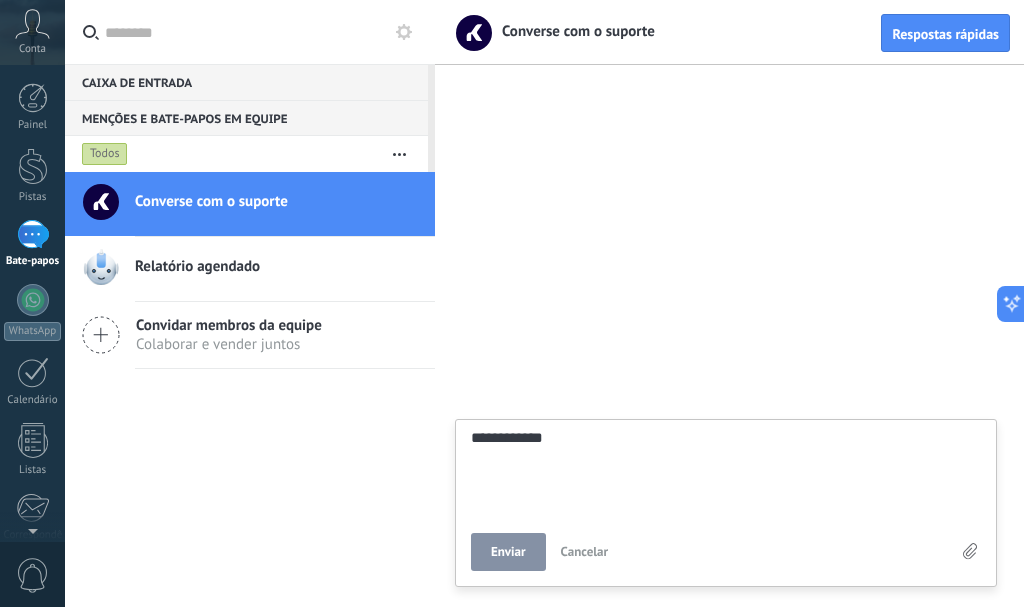 type on "**********" 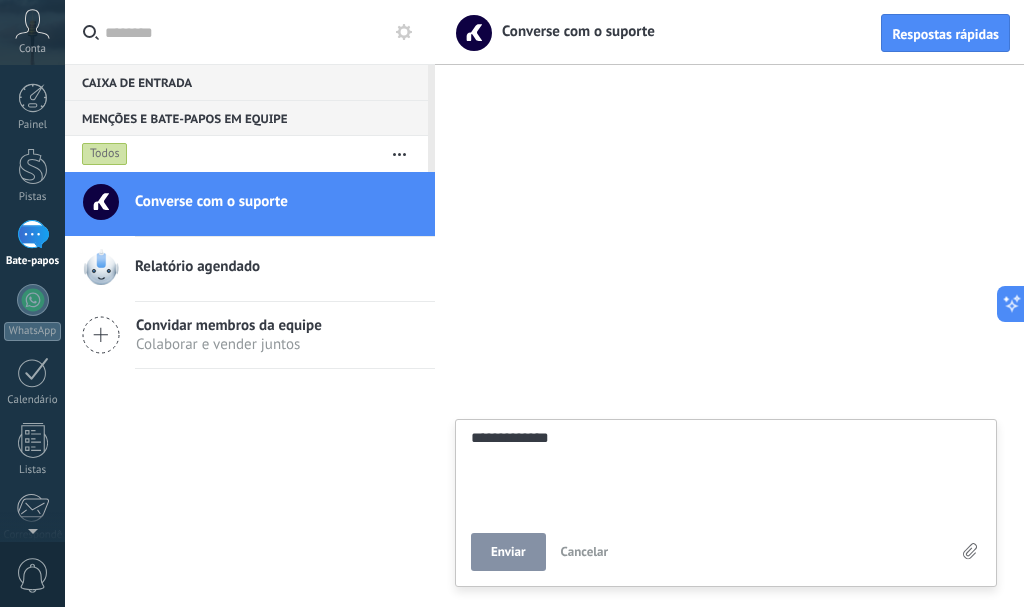 type on "**********" 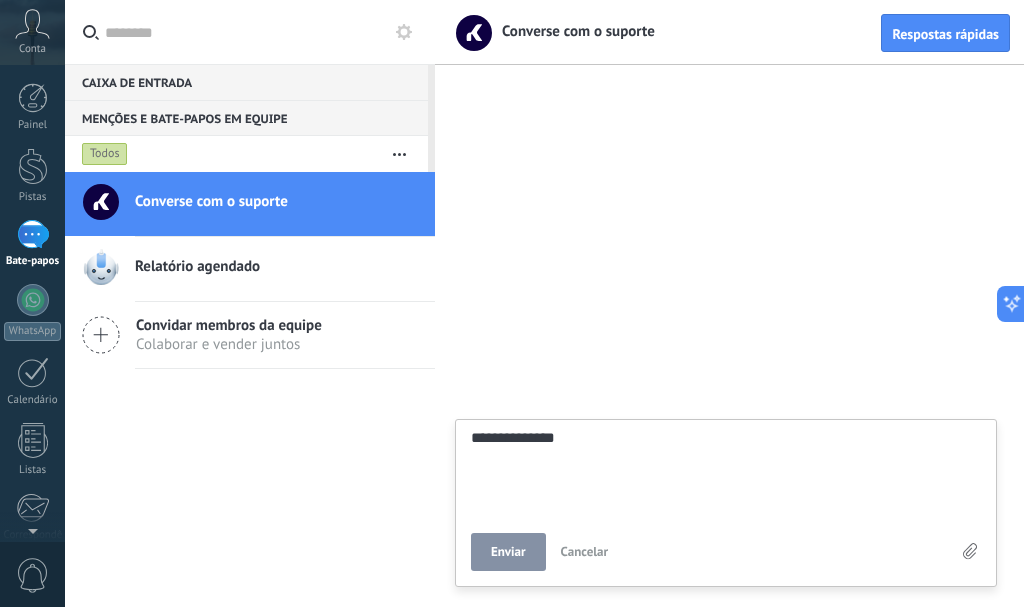 type on "**********" 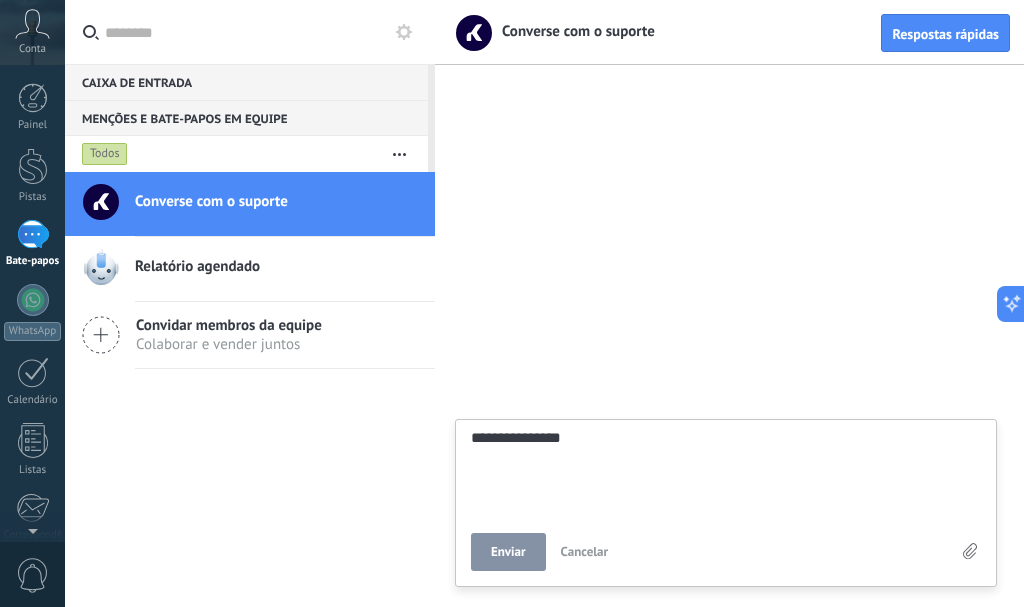 type on "**********" 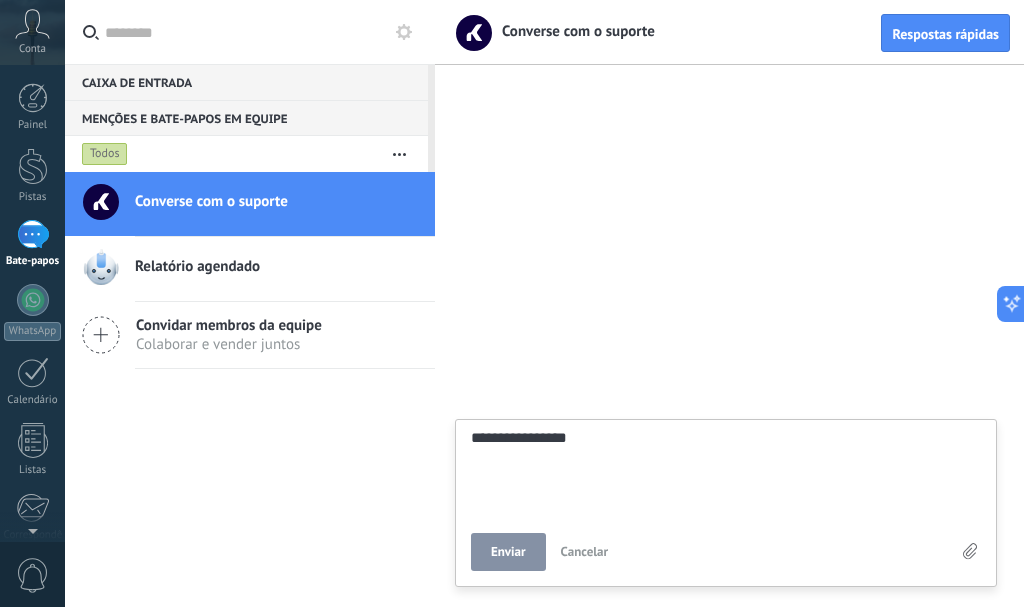 type on "**********" 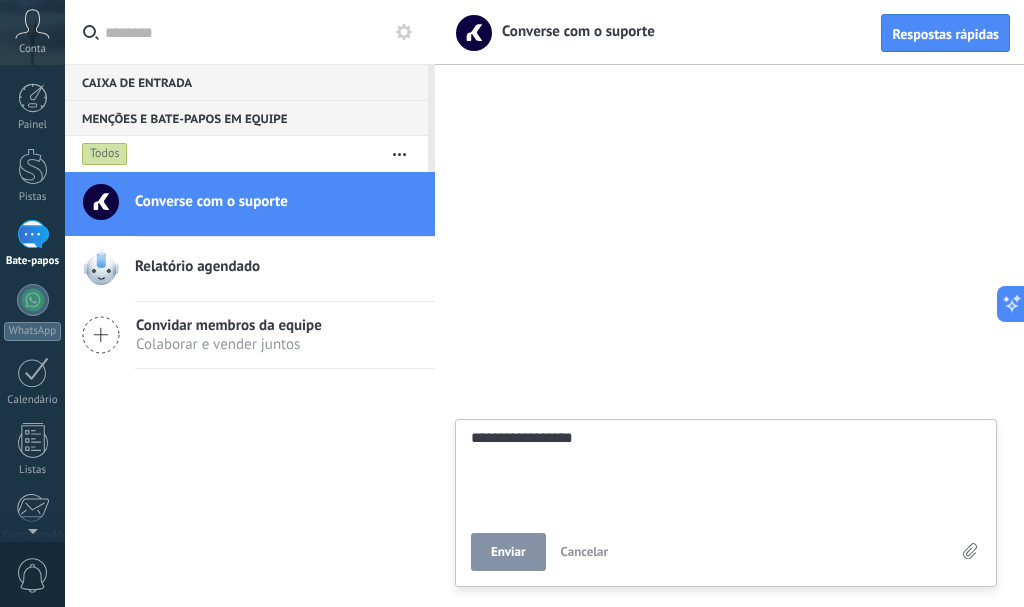 type on "**********" 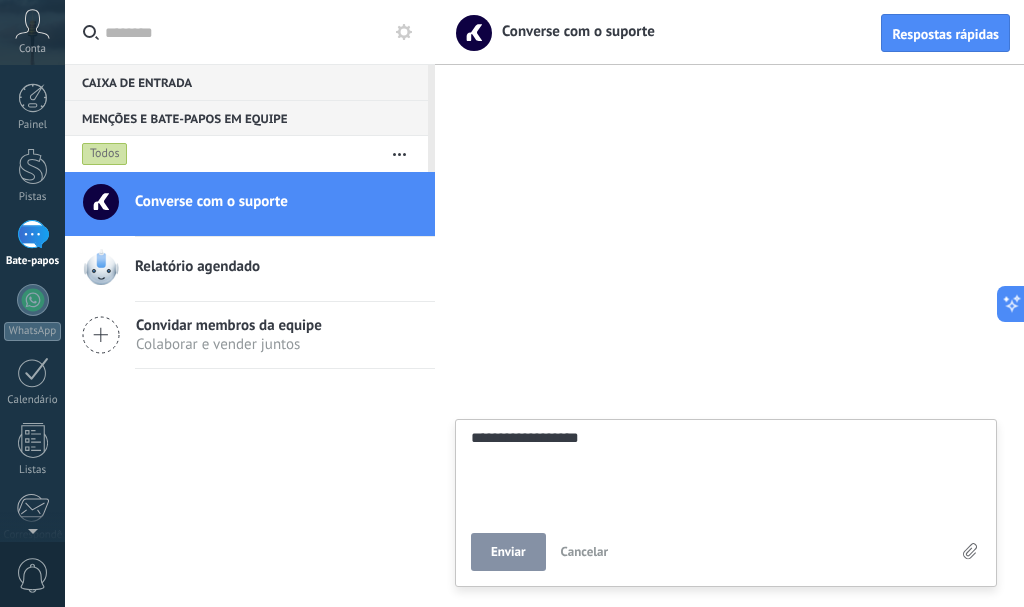 type on "**********" 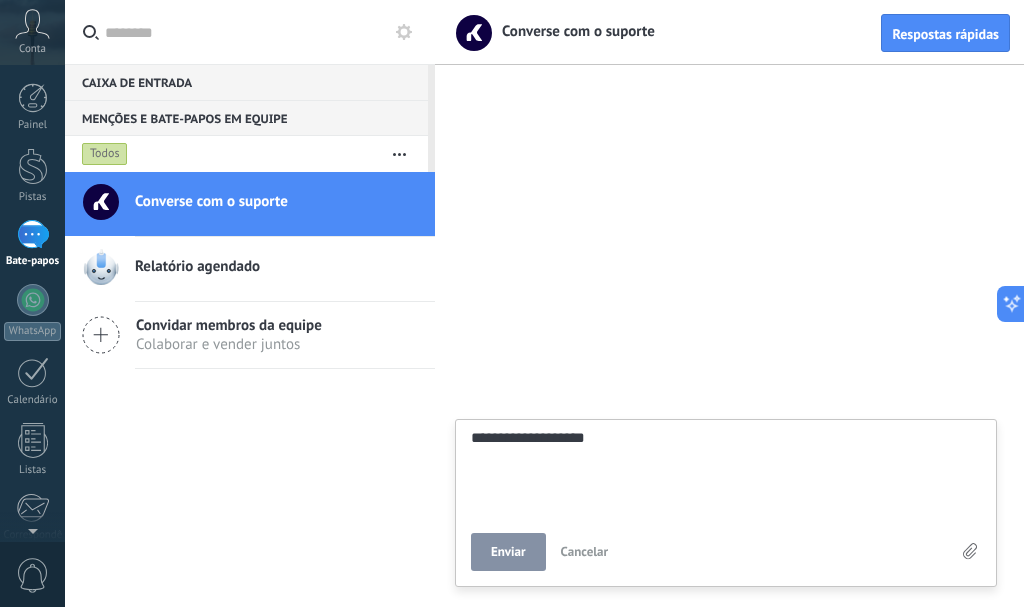 type on "**********" 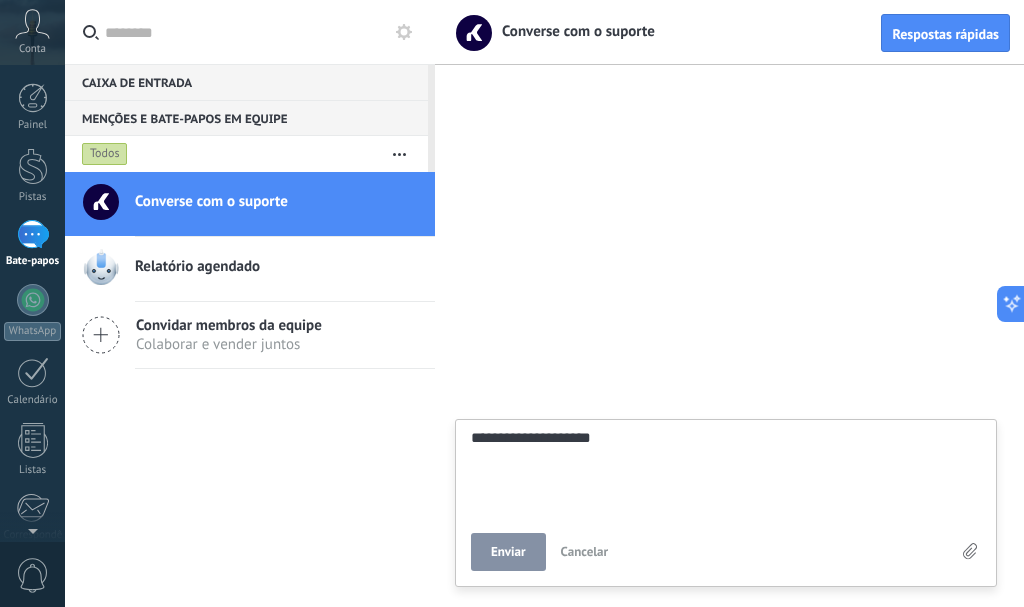 type on "**********" 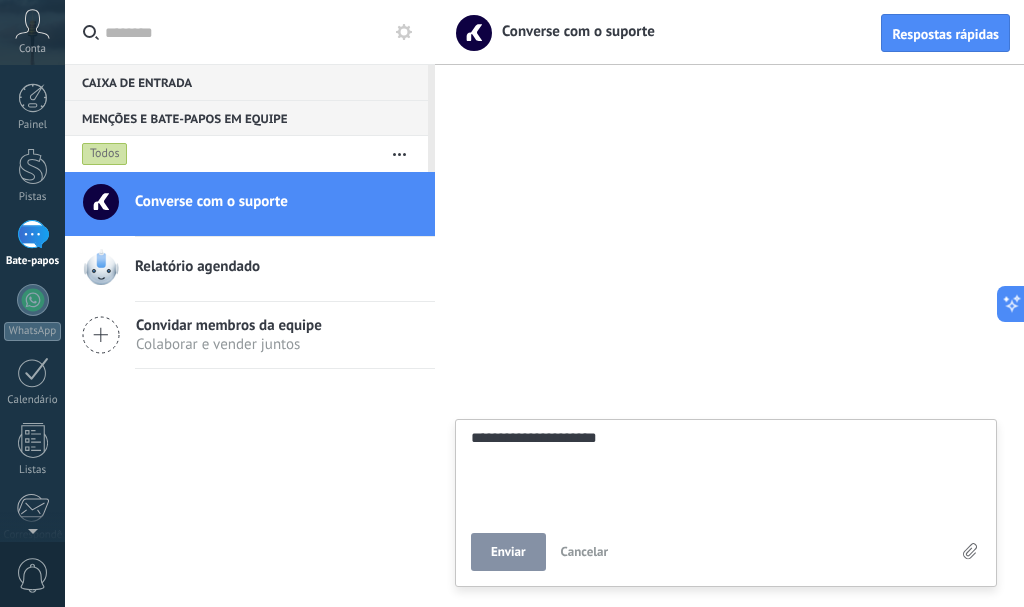type on "**********" 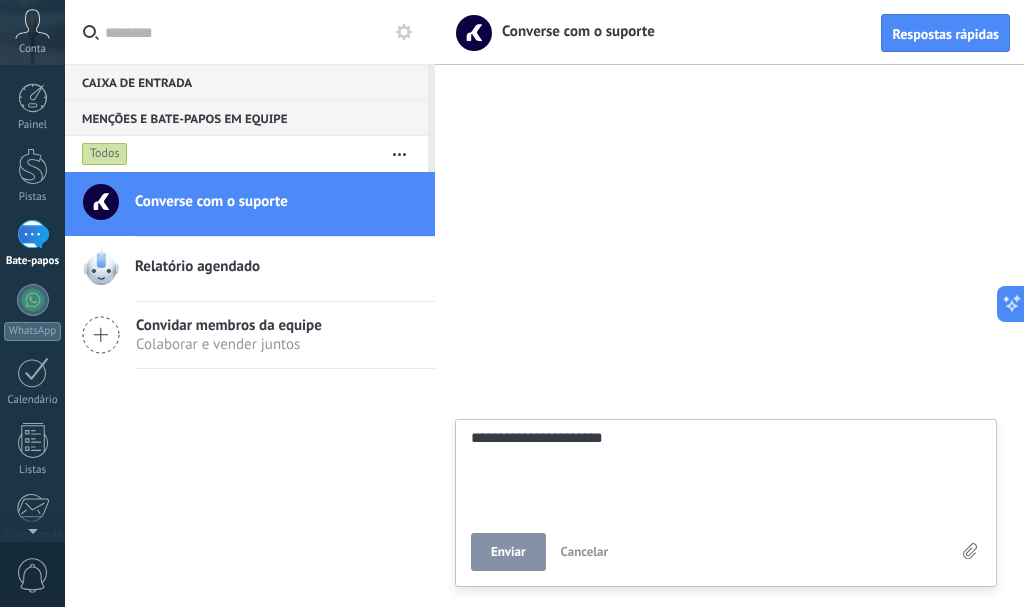 type on "**********" 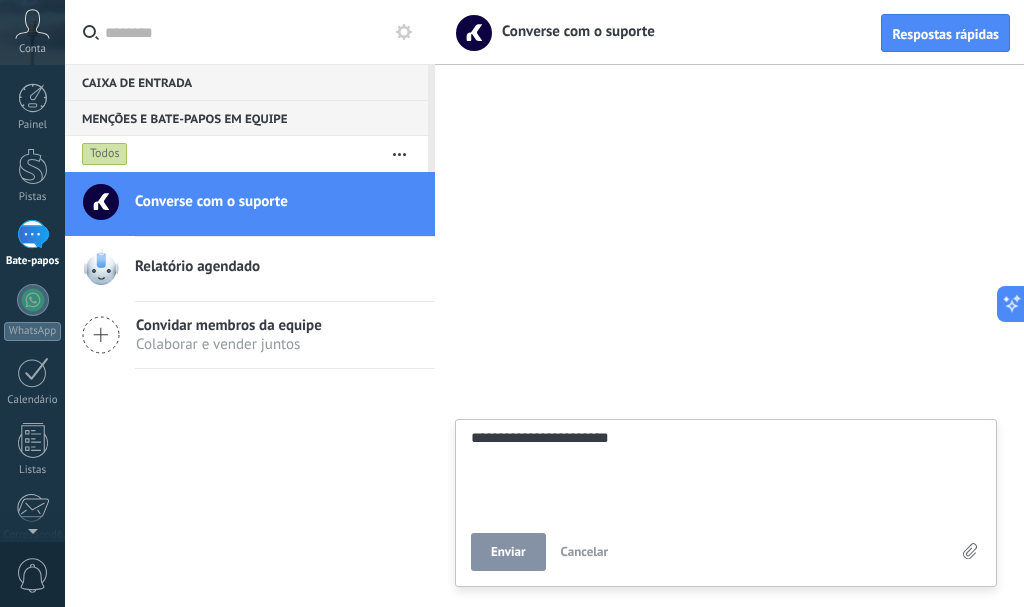 type on "**********" 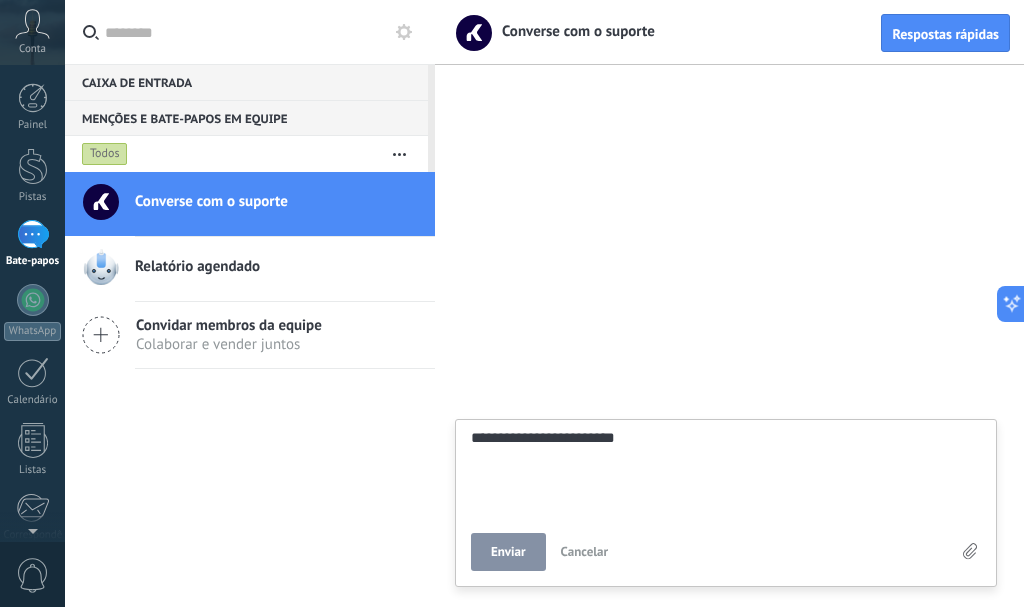 type on "**********" 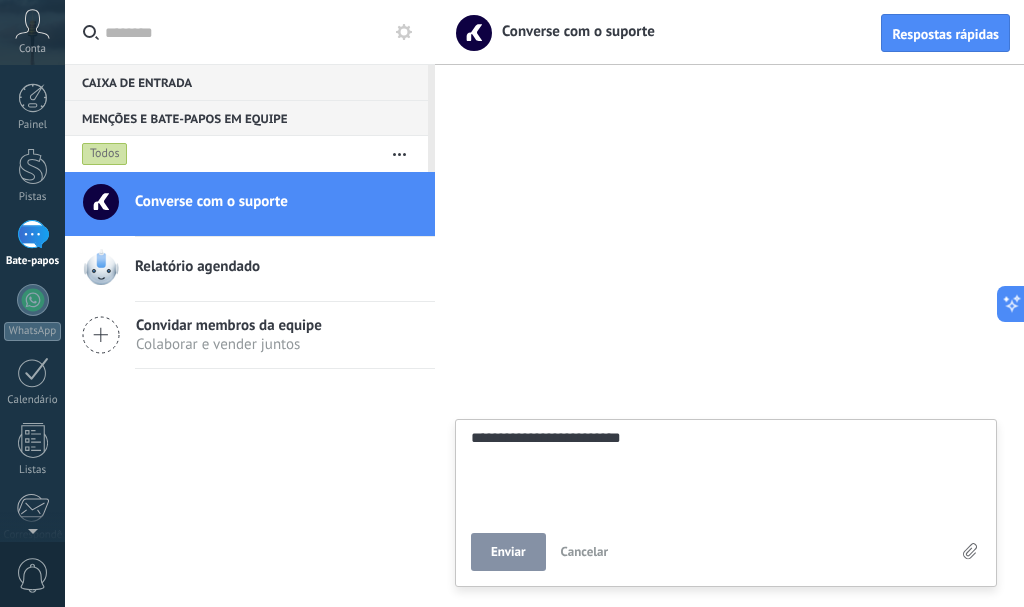 type on "**********" 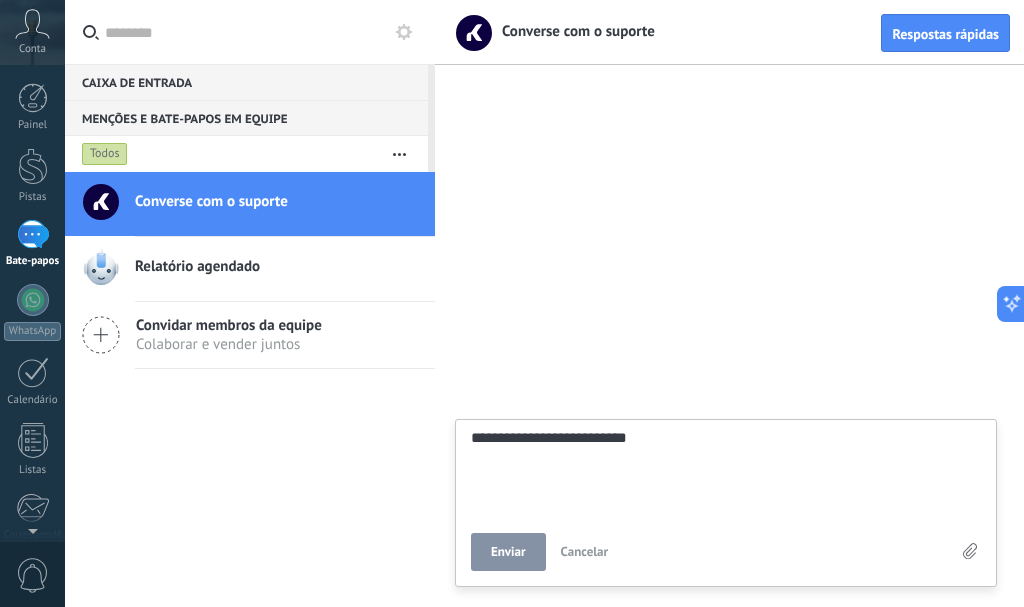 type on "**********" 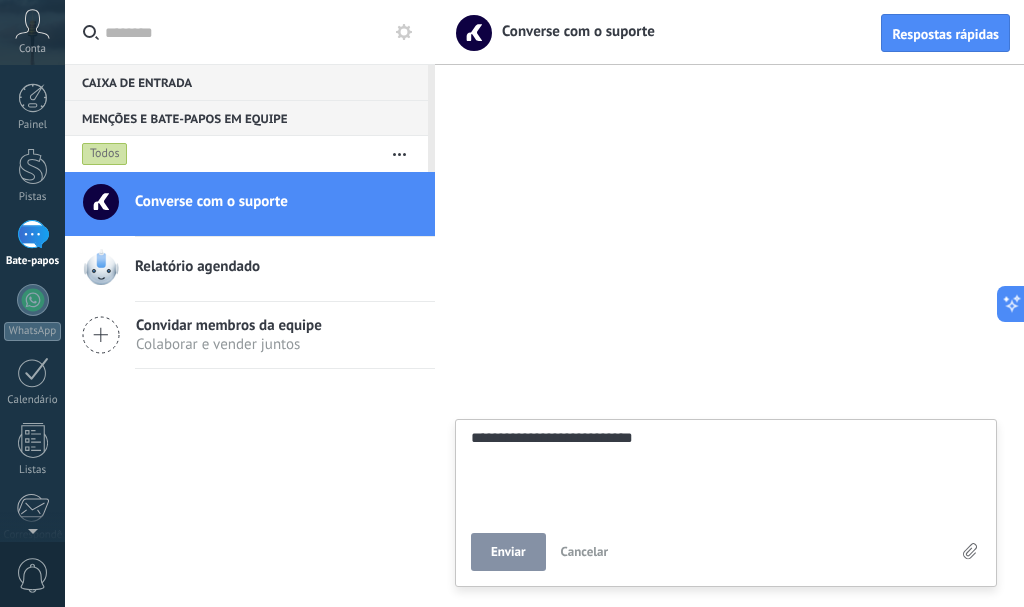 type on "**********" 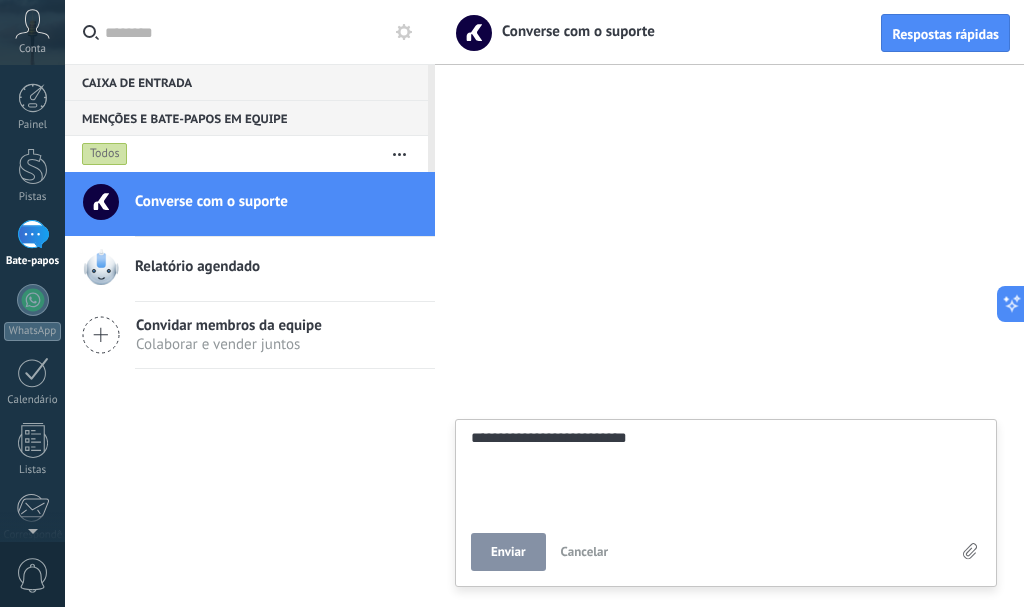 type on "**********" 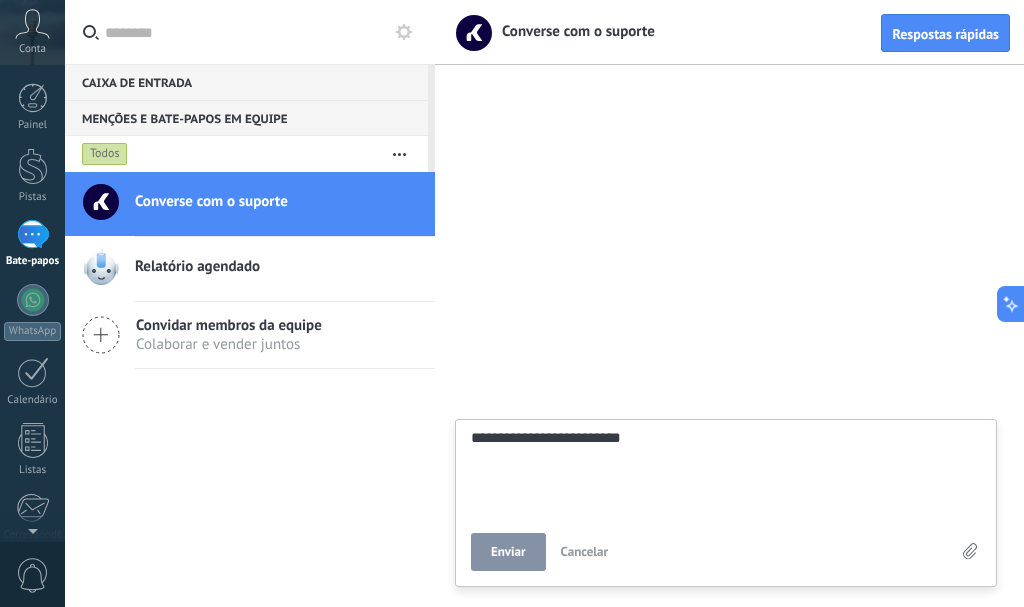 type on "**********" 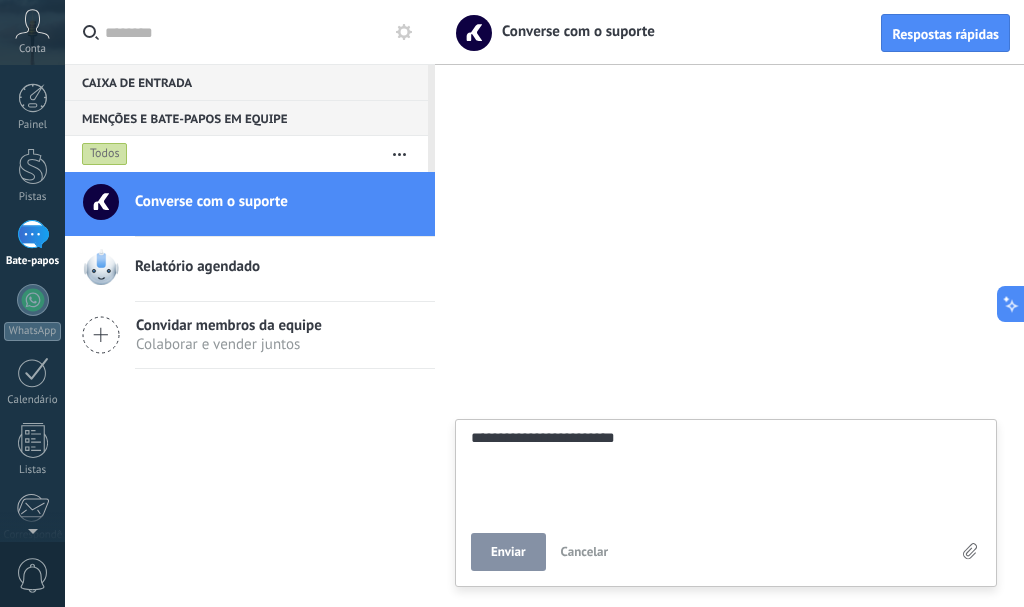 type on "**********" 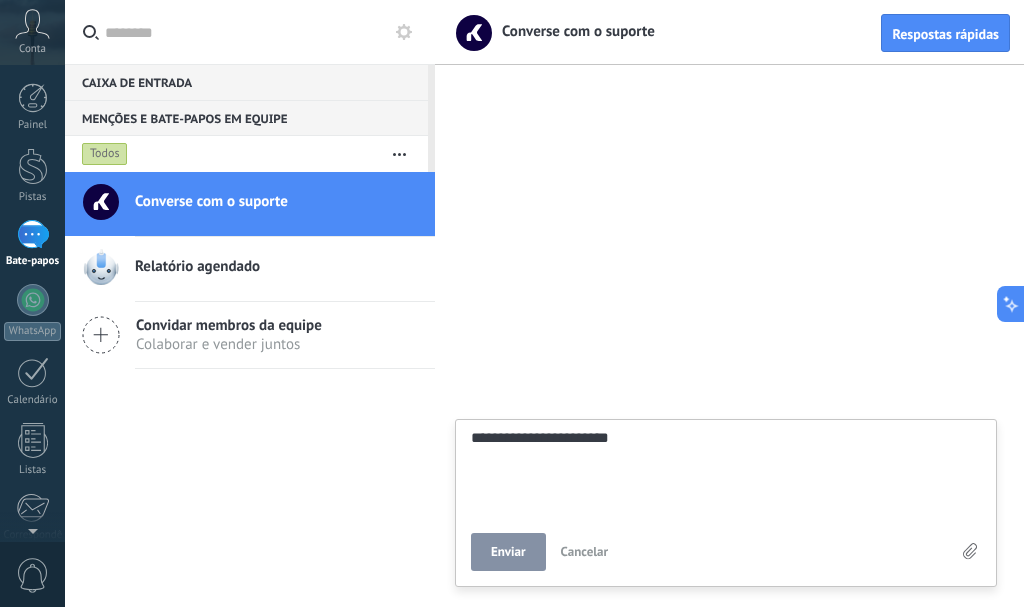 type on "**********" 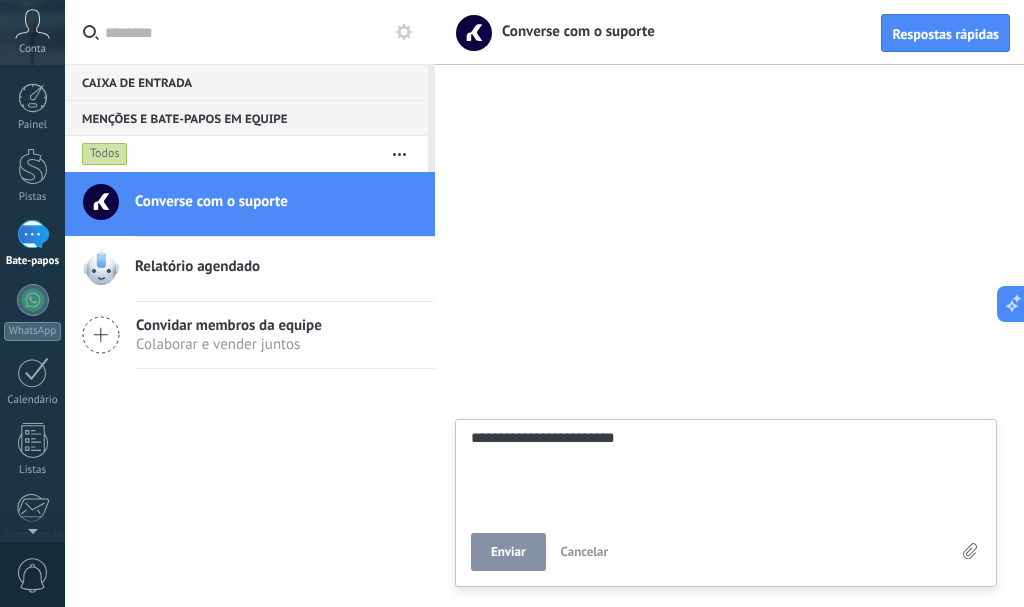 type on "**********" 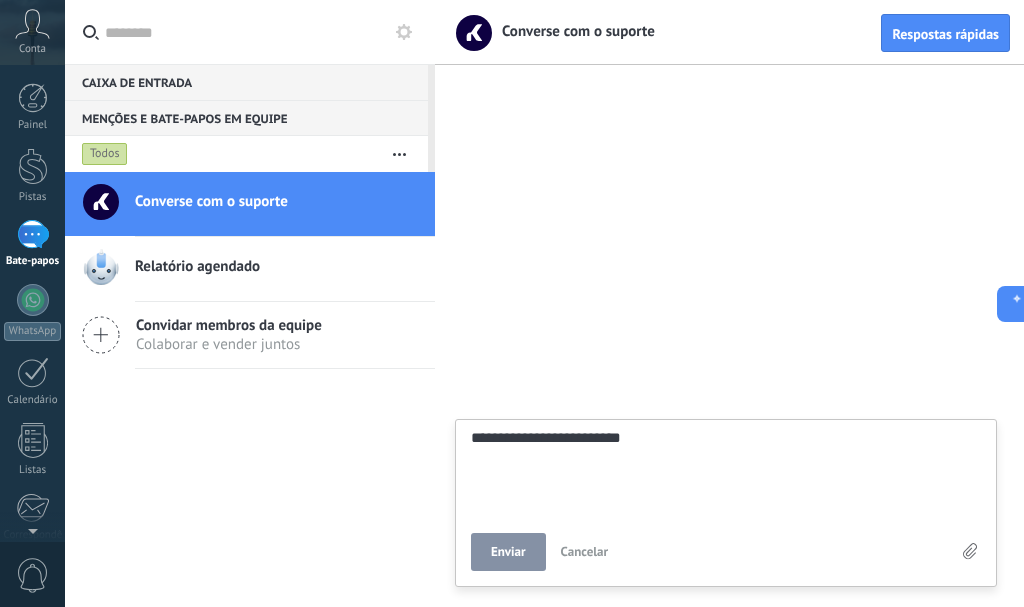 type on "**********" 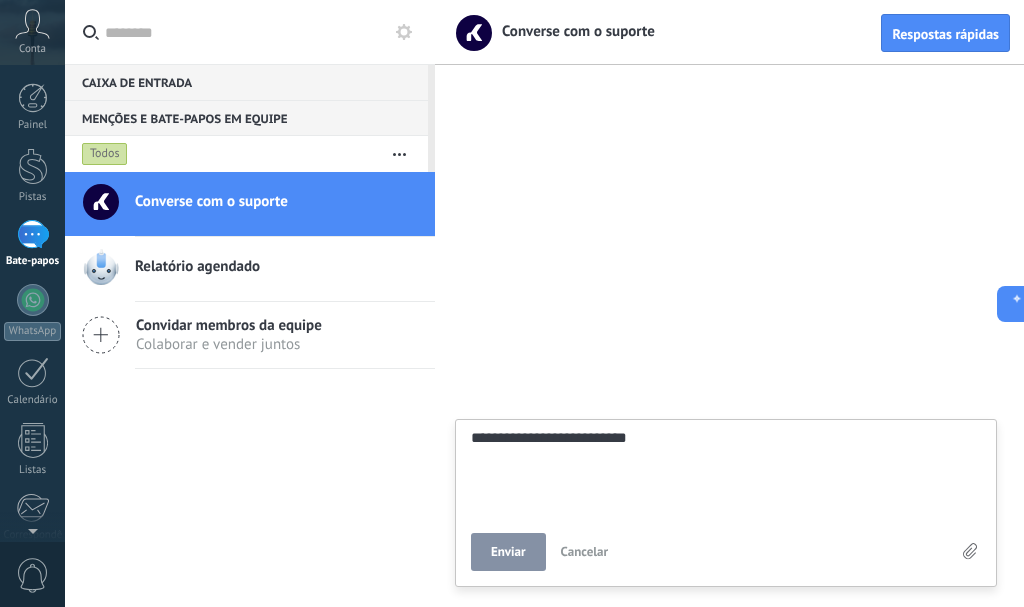 type on "**********" 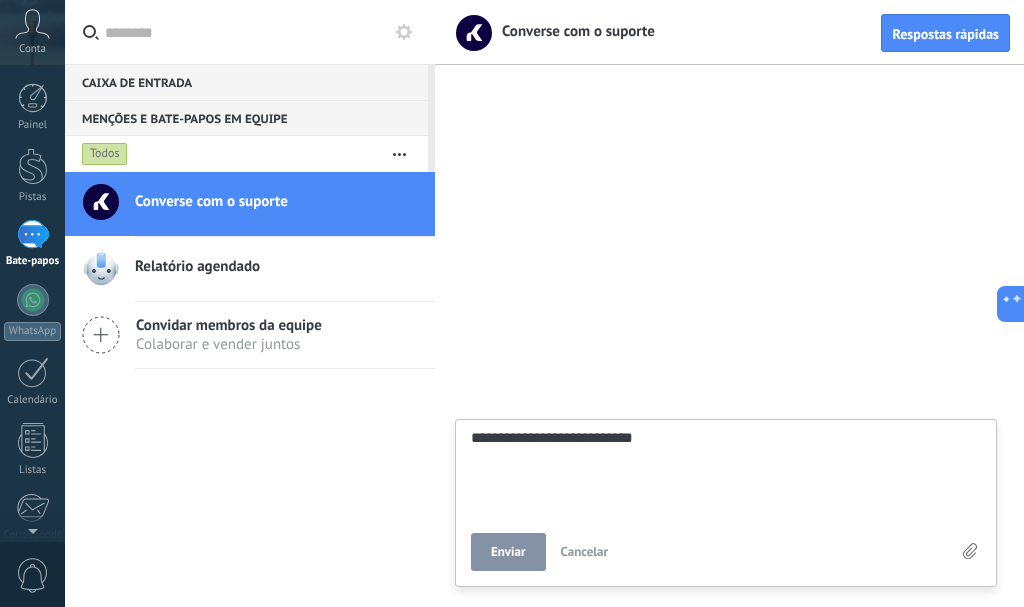 type on "**********" 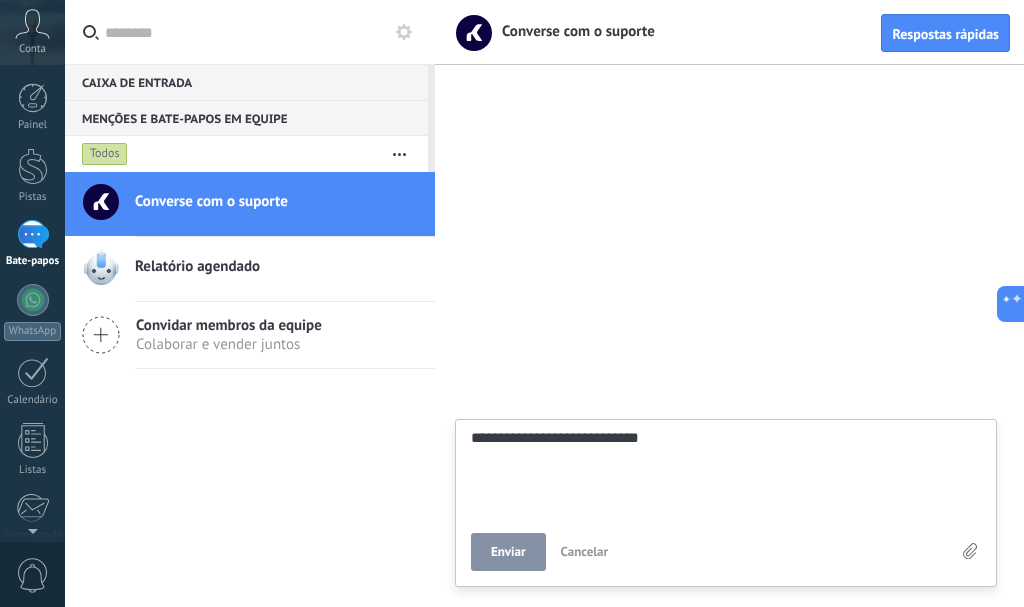 type on "**********" 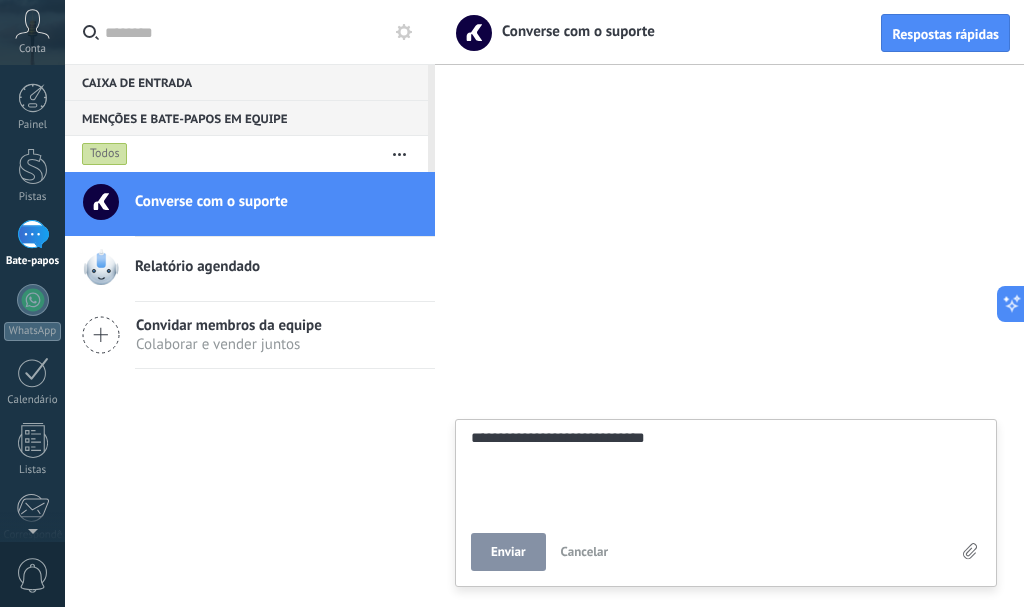 type on "**********" 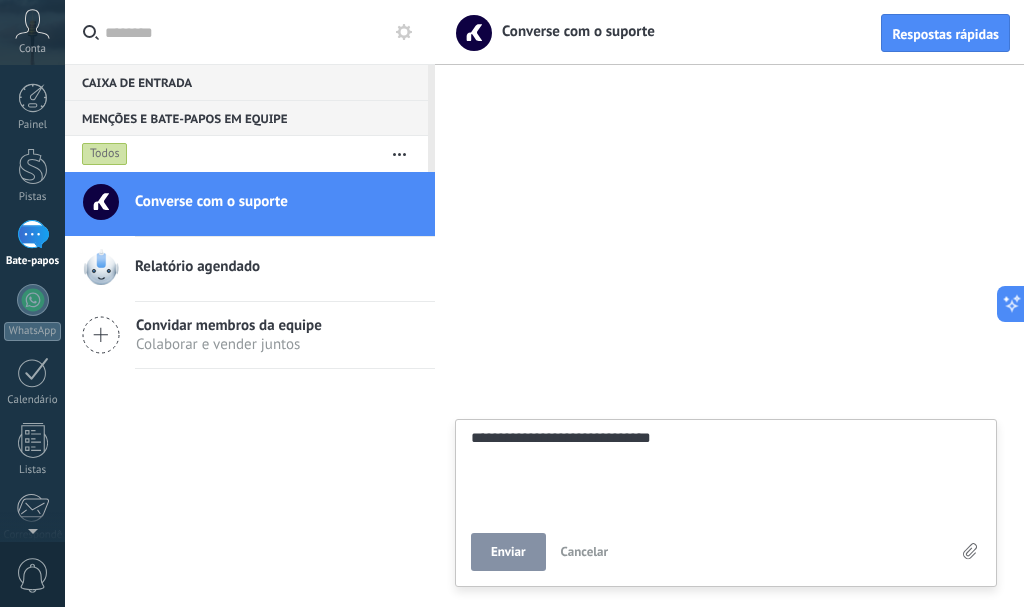 type on "**********" 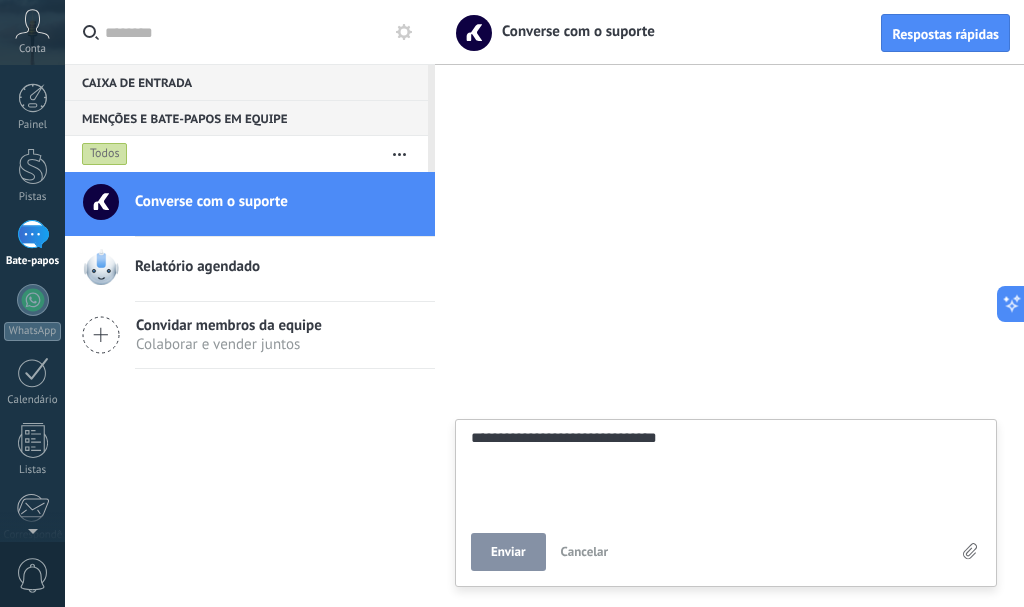 type on "**********" 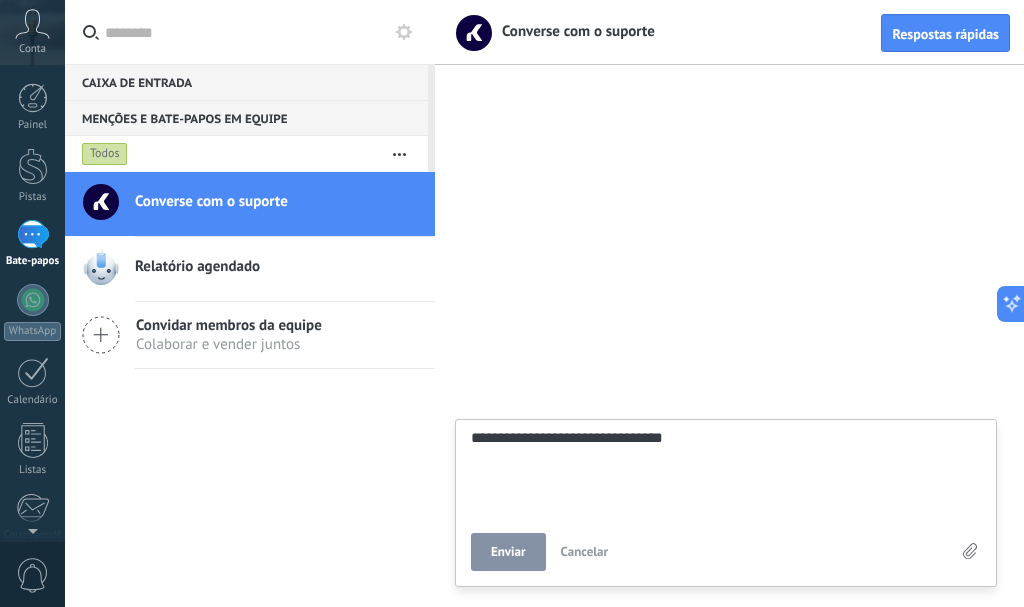 type on "**********" 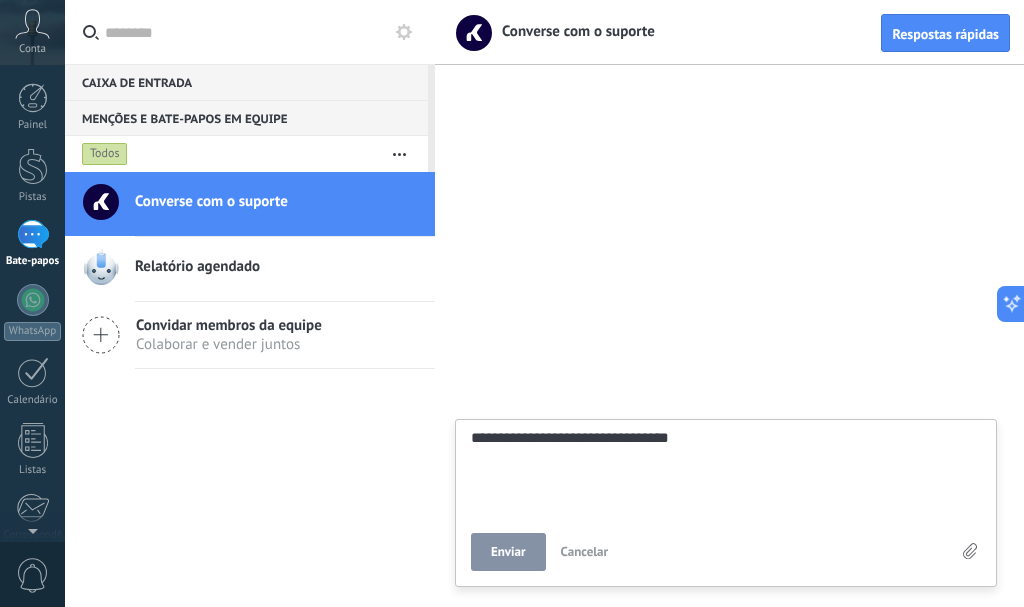 type on "**********" 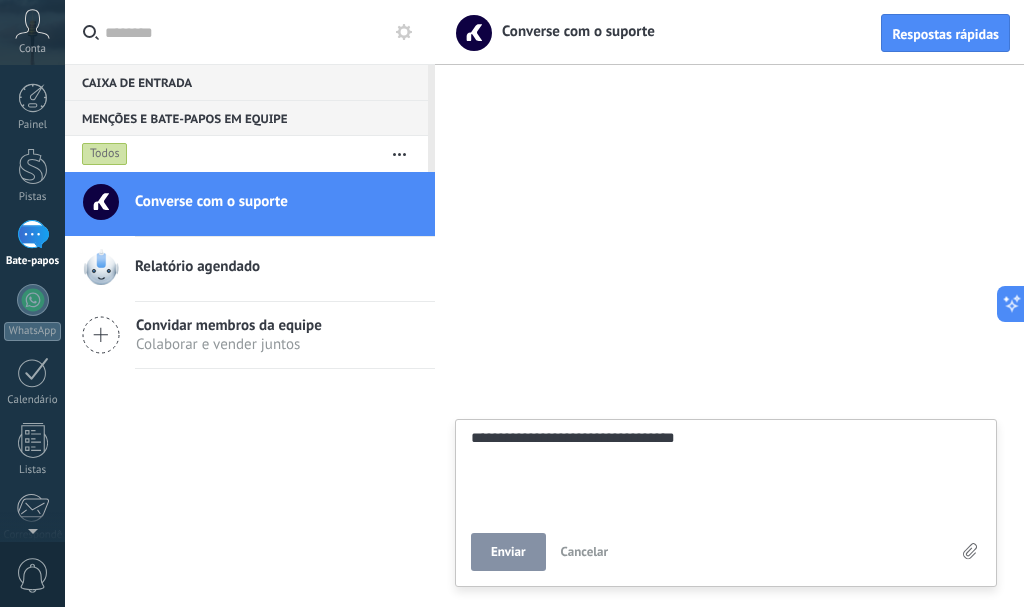 type on "**********" 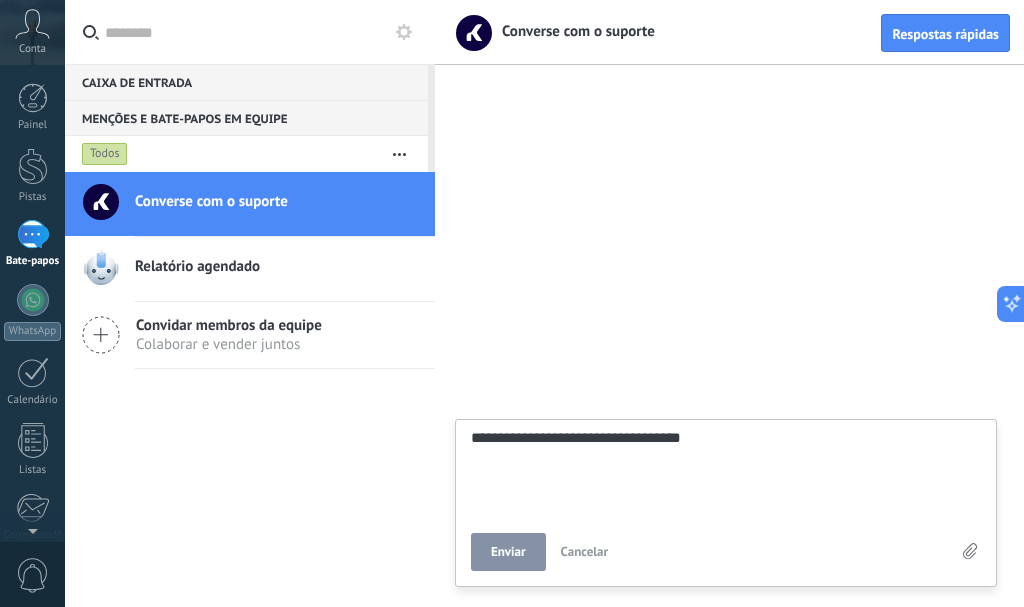 type on "**********" 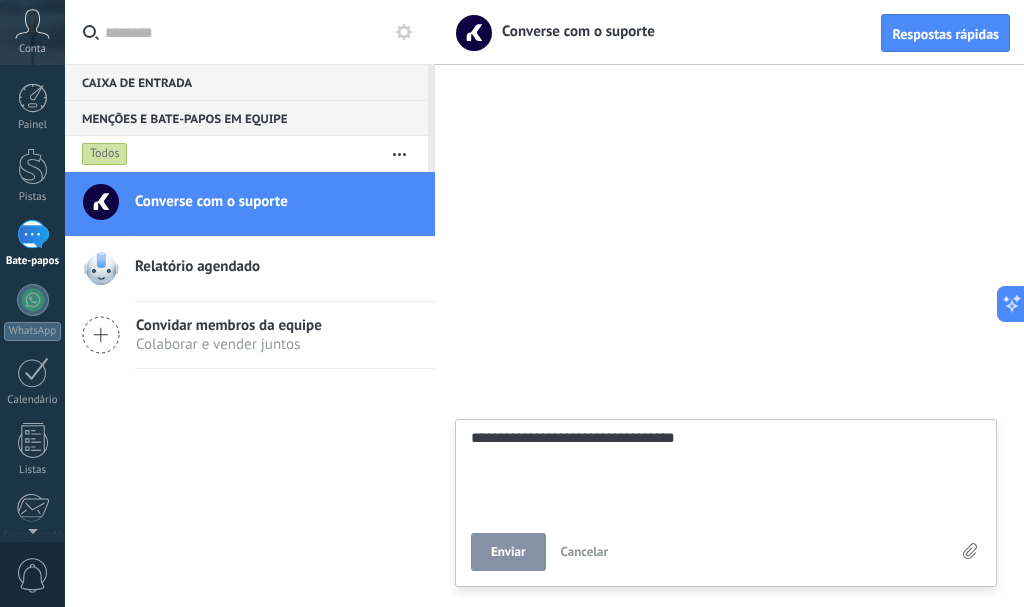 type on "**********" 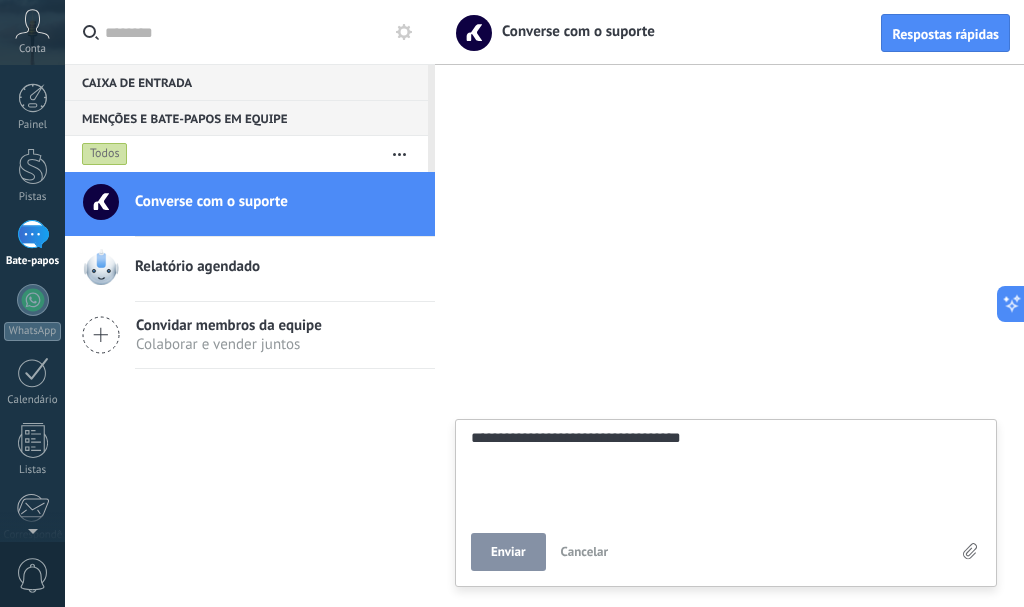 type on "**********" 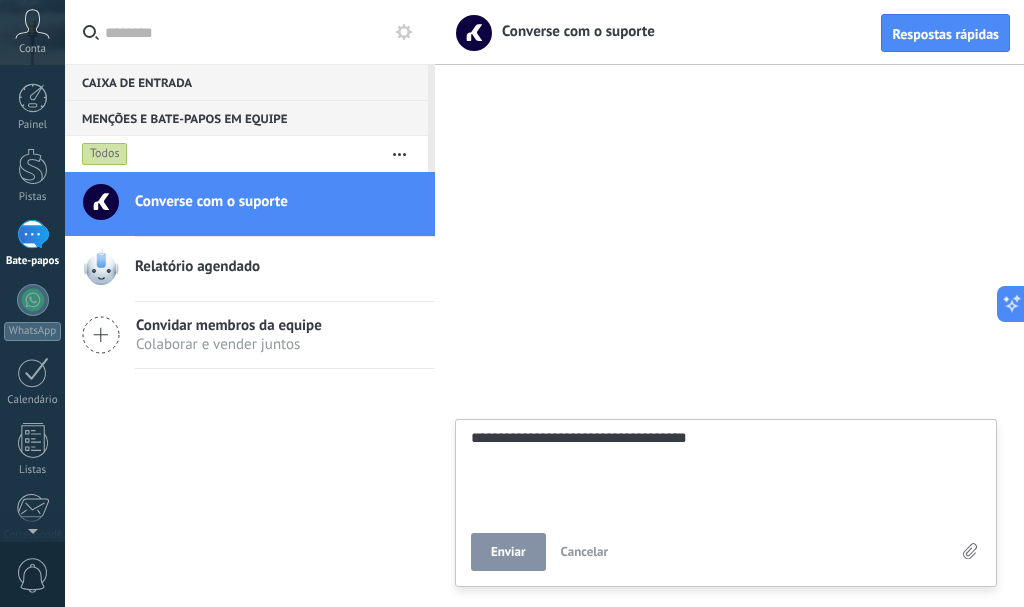 type on "**********" 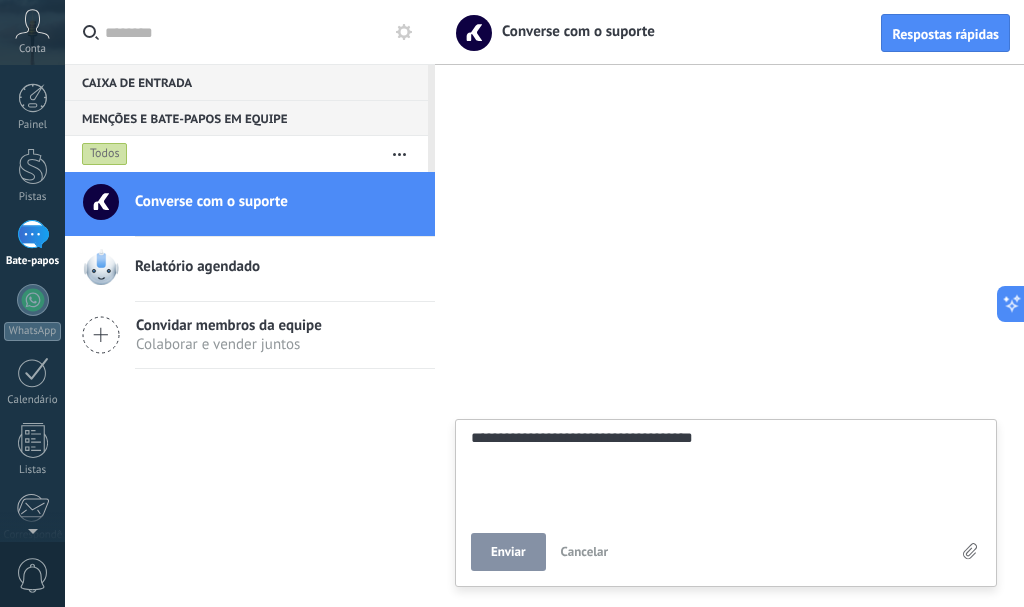 type on "**********" 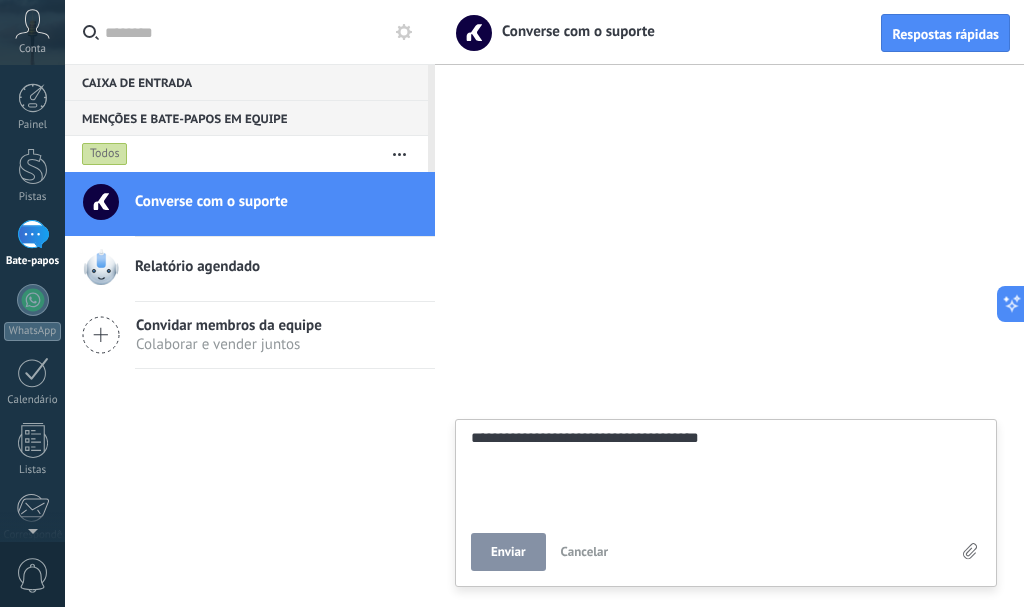 type on "**********" 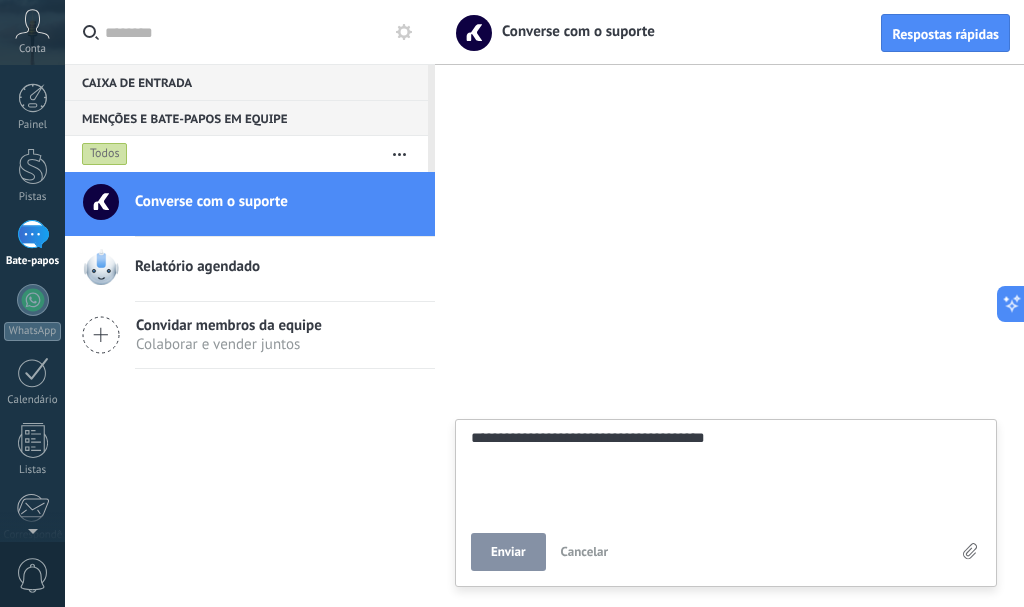type on "**********" 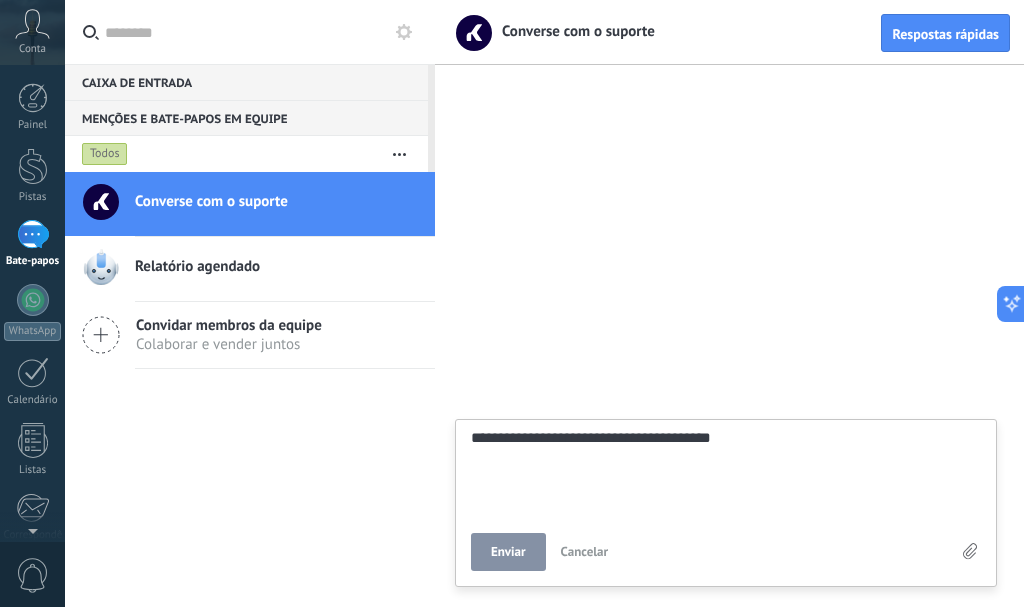 type on "**********" 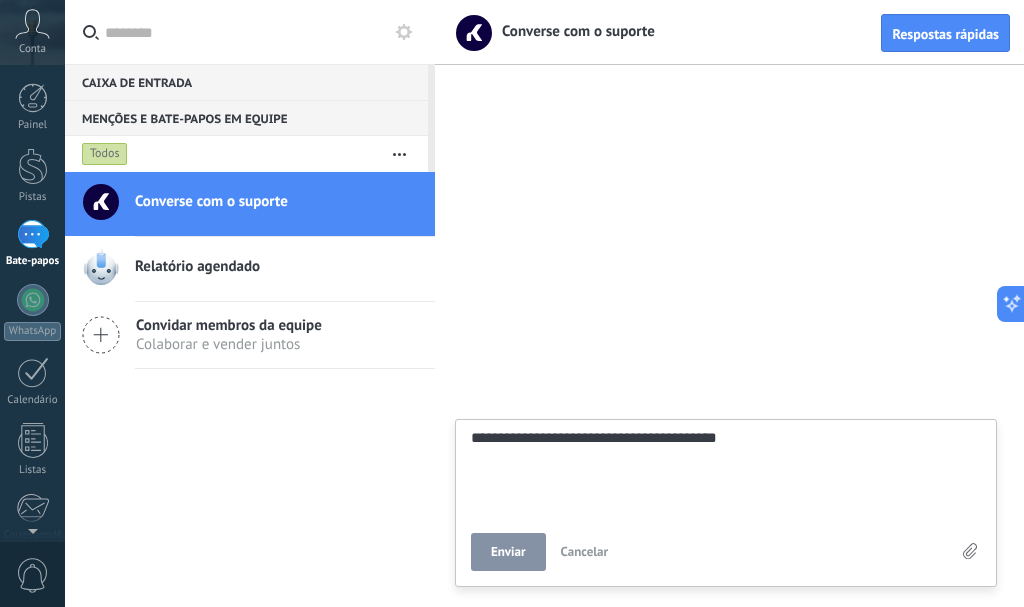 type on "**********" 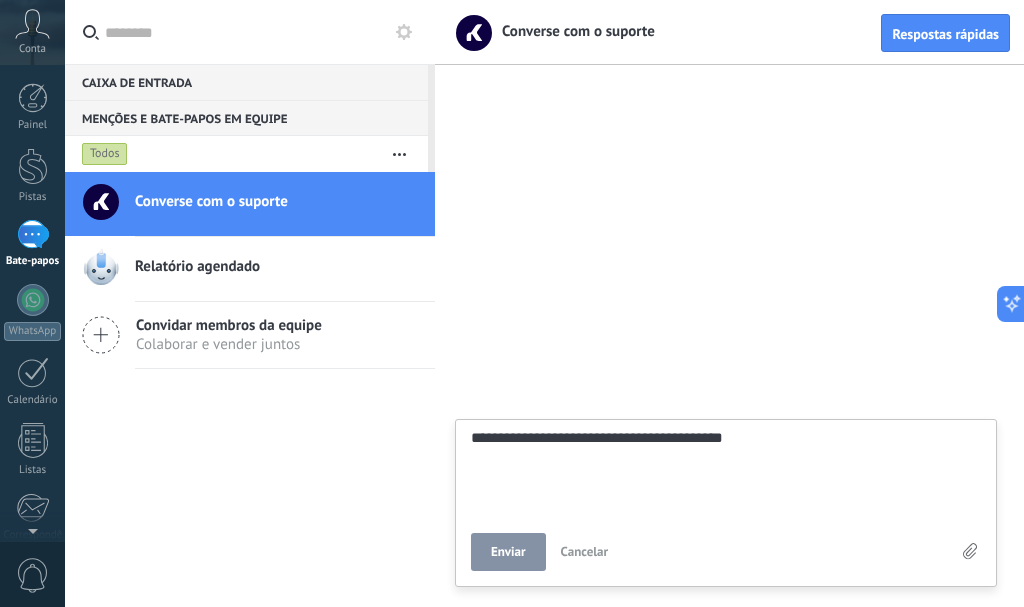 type on "**********" 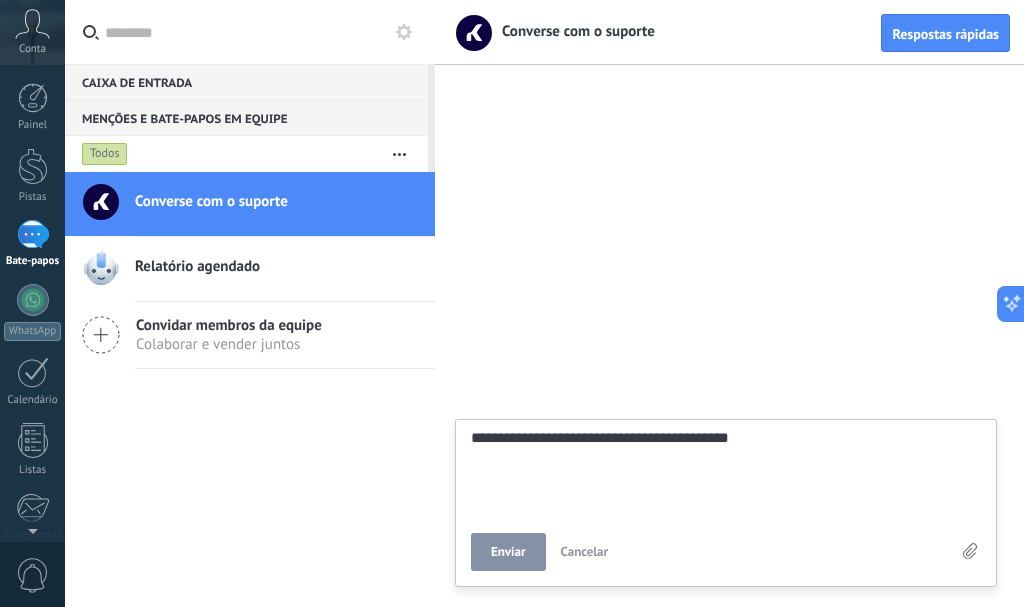 type on "**********" 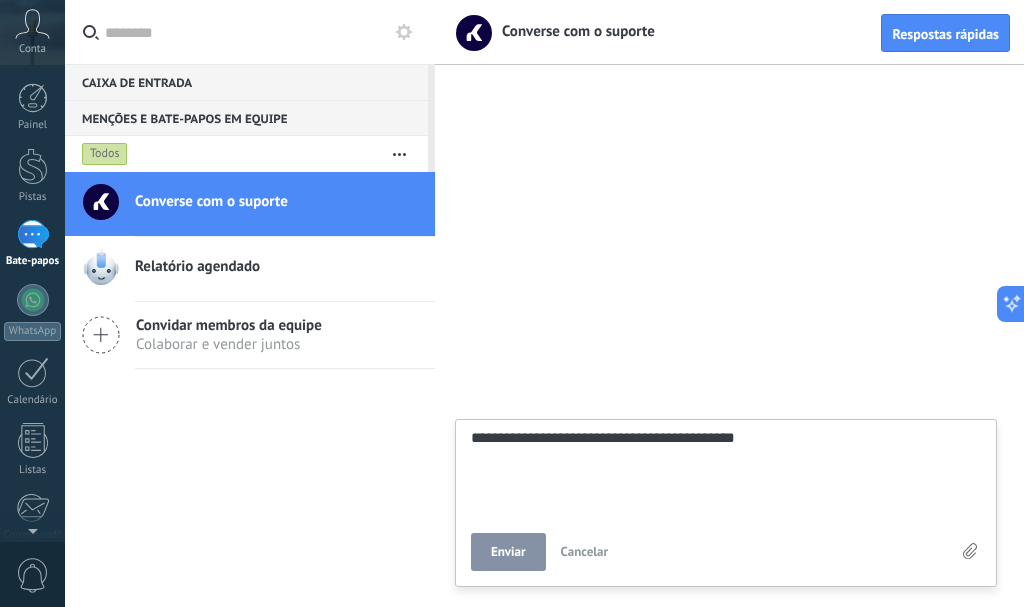 type on "**********" 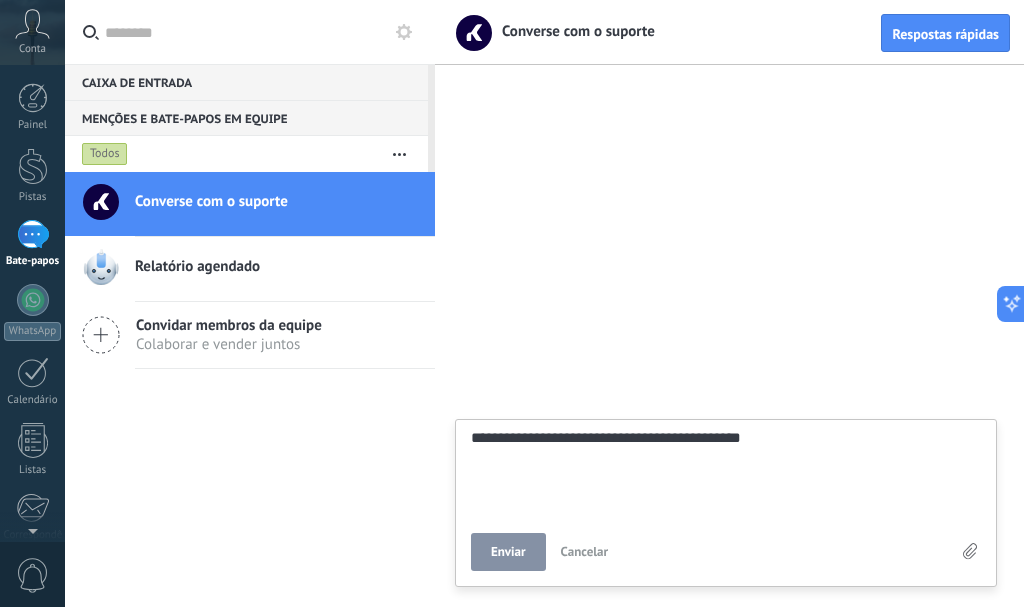 type on "**********" 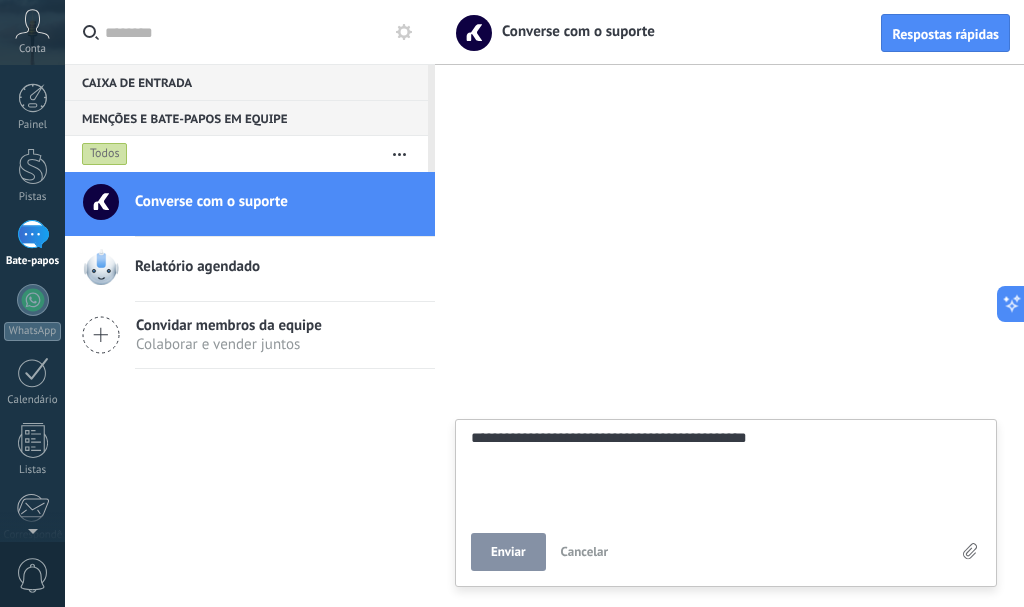 type on "**********" 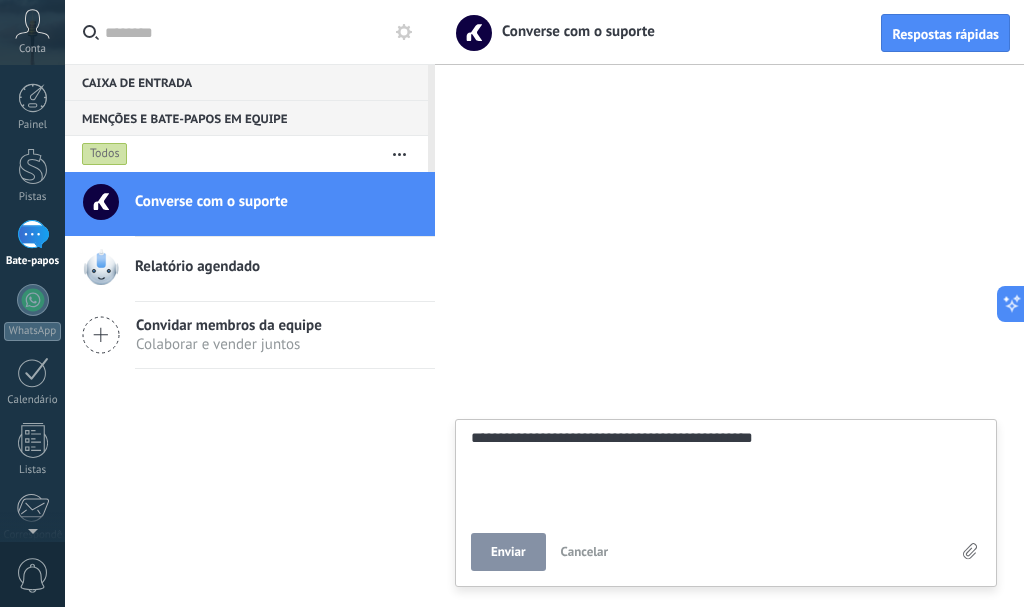 type on "**********" 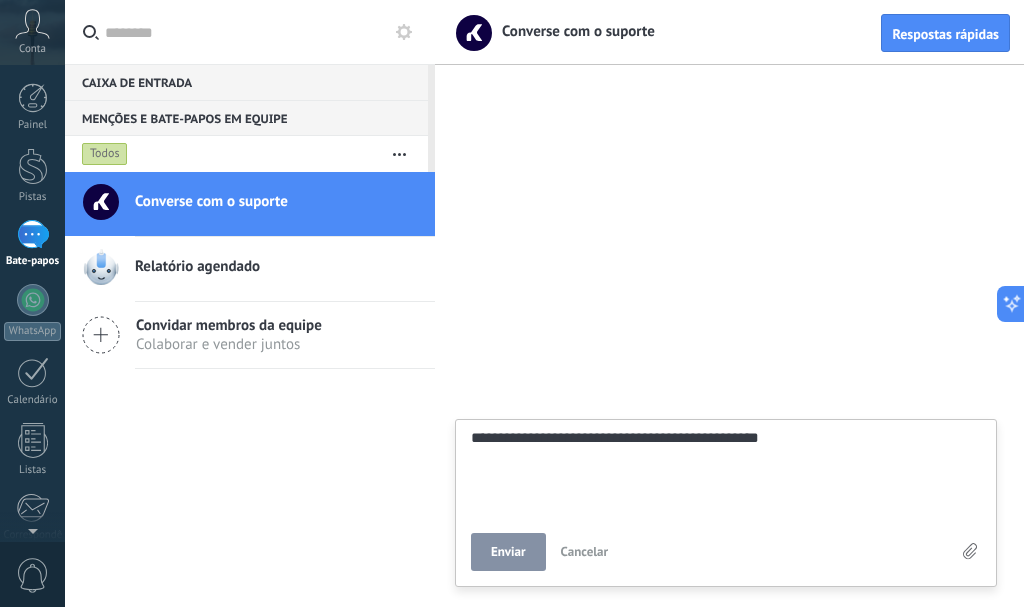 type on "**********" 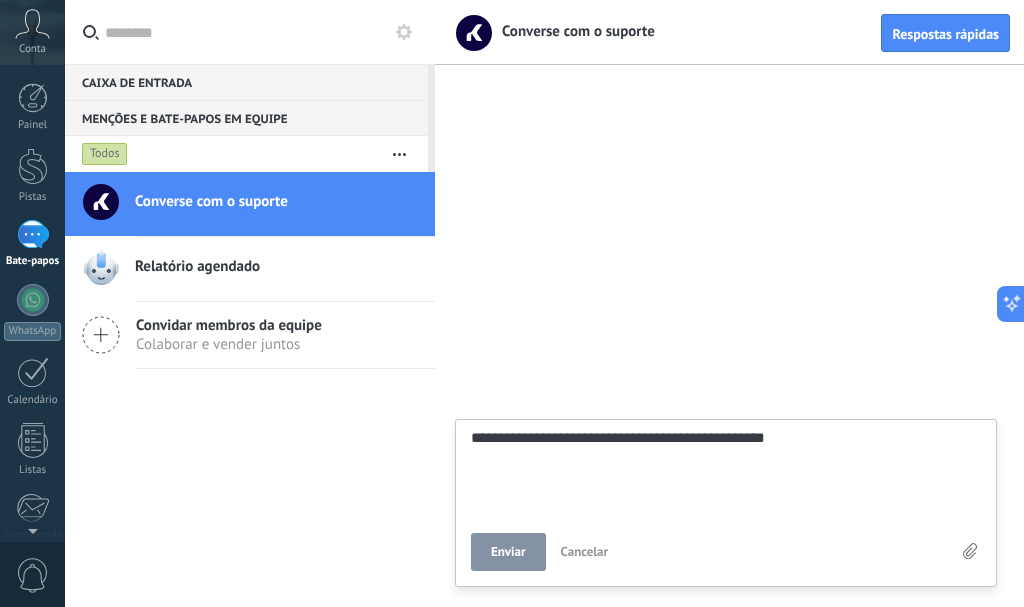 type on "**********" 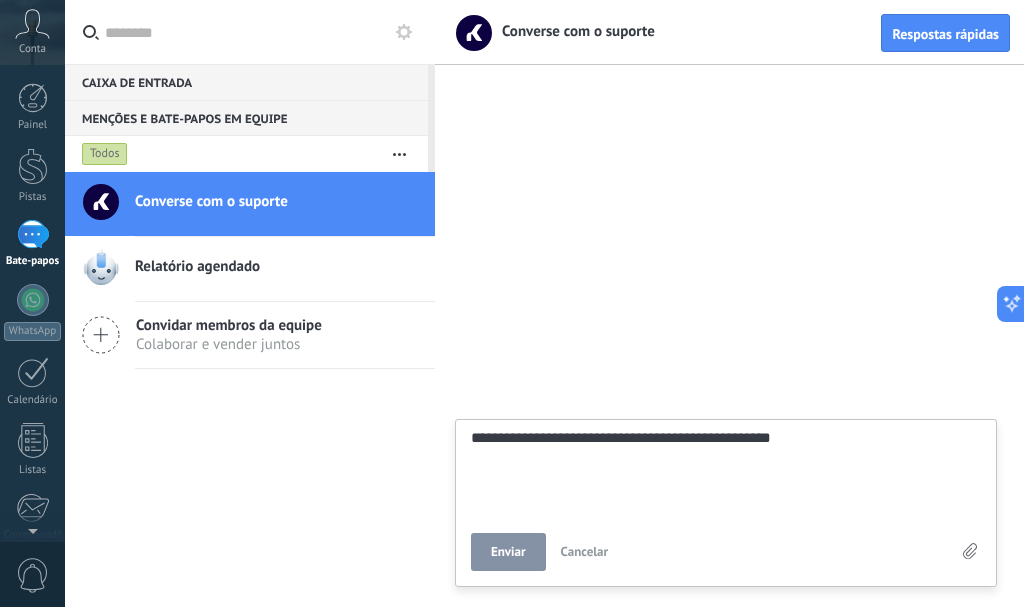 type on "**********" 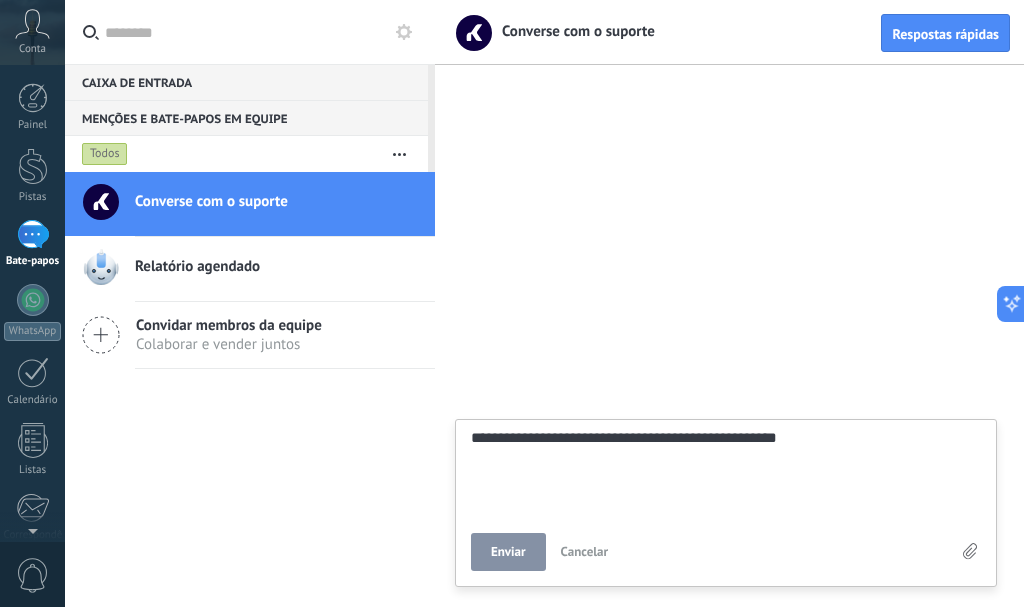 type on "**********" 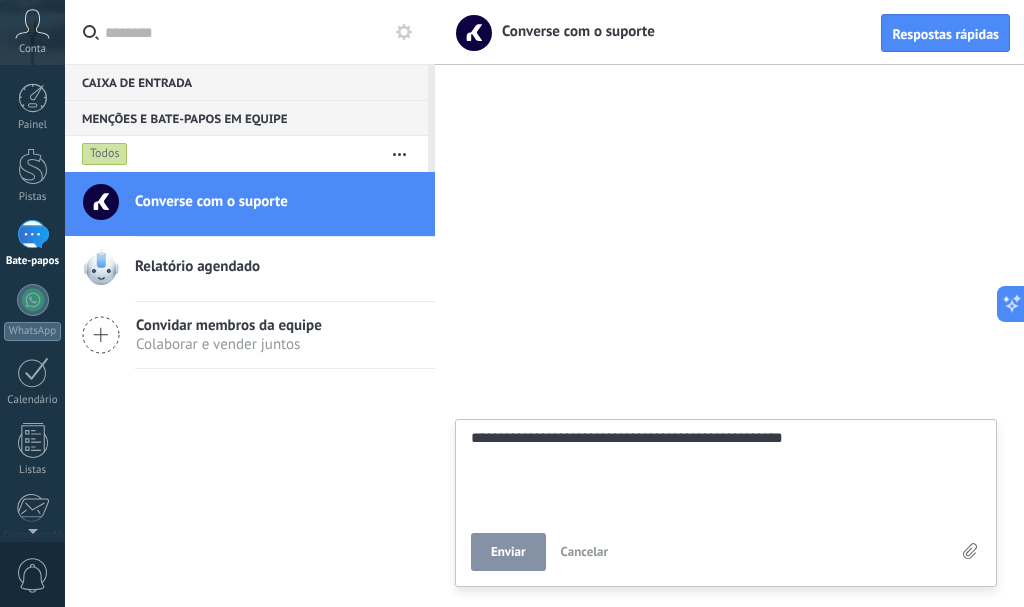 type on "**********" 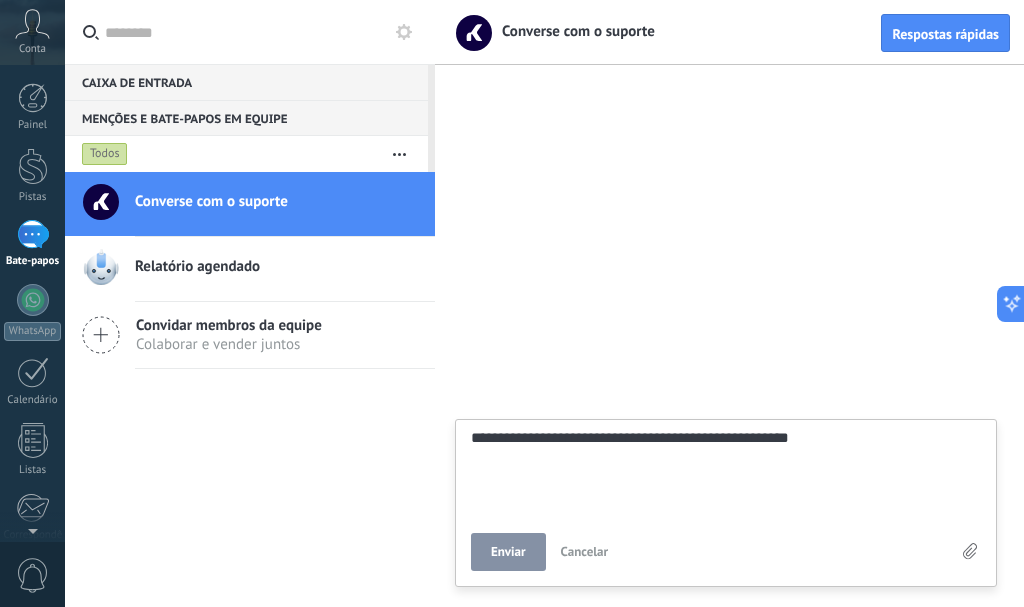 type on "**********" 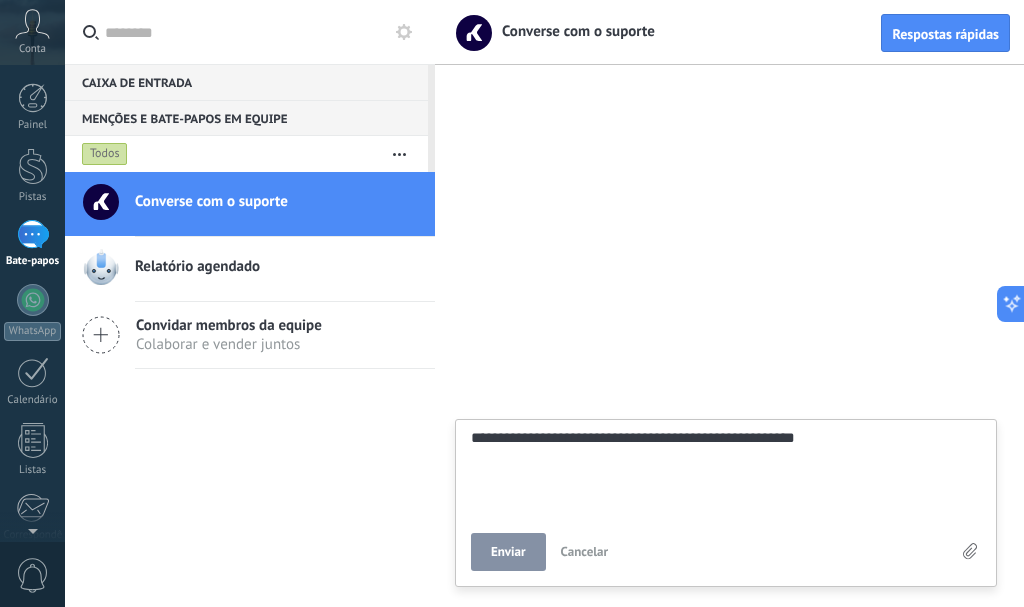 type on "**********" 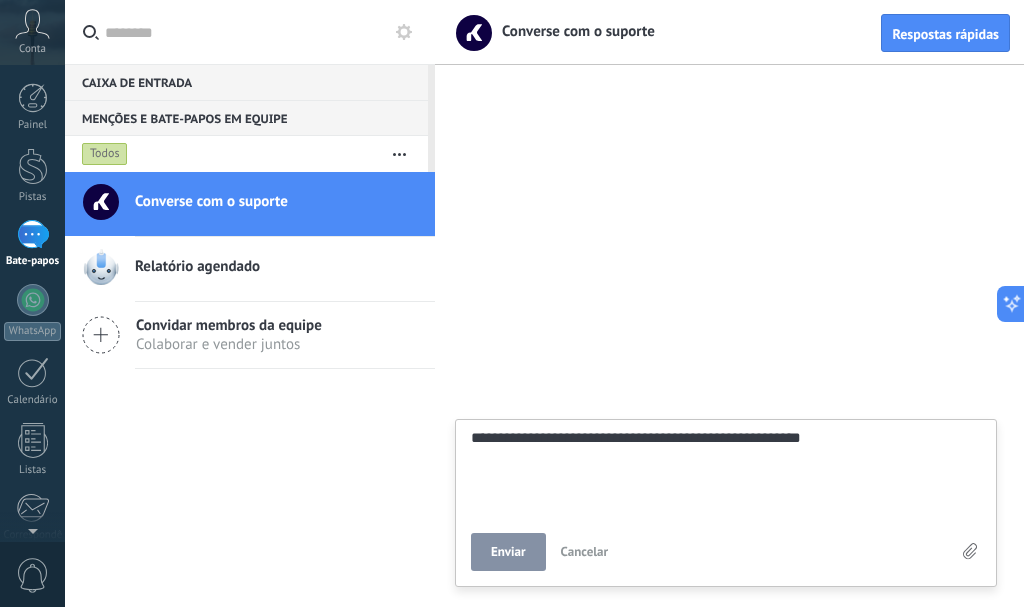 type on "**********" 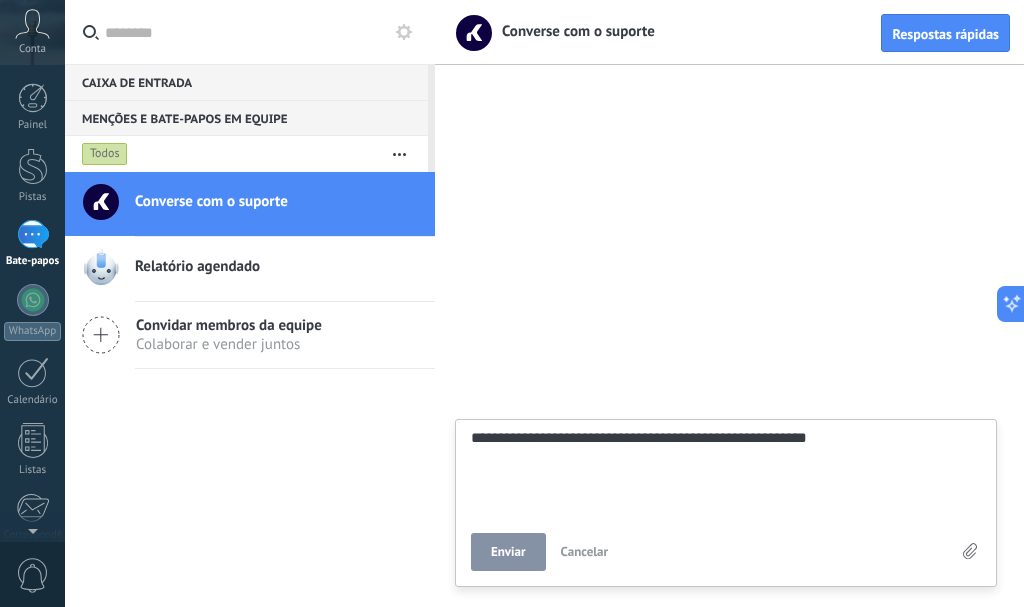 type on "**********" 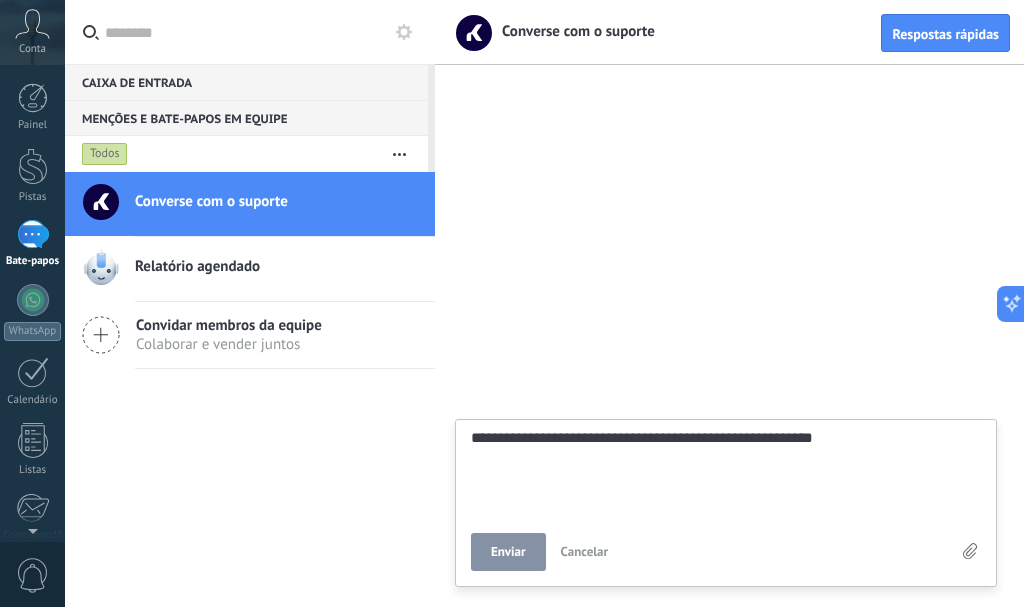 type on "**********" 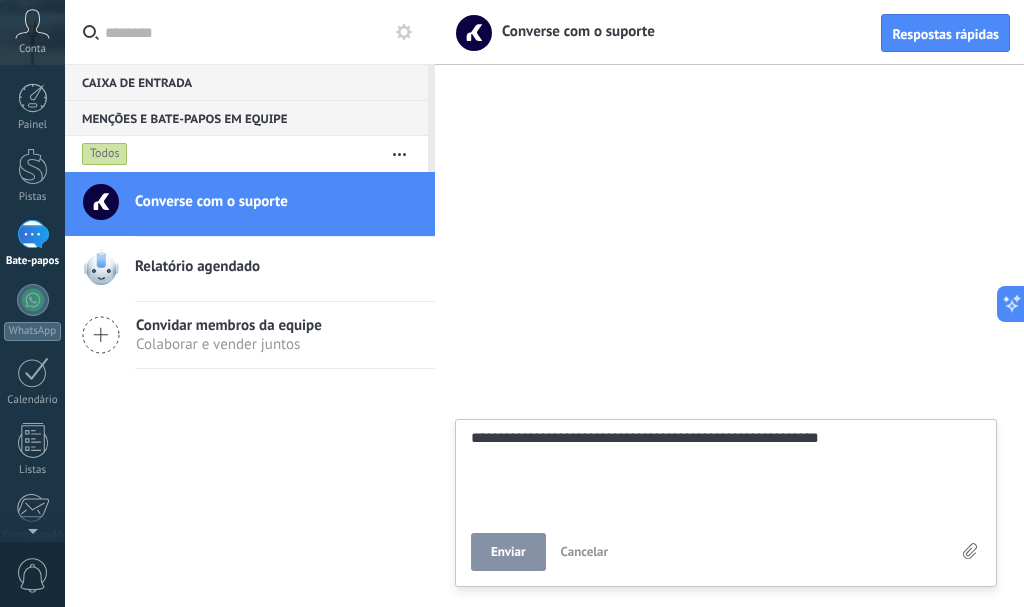 type on "**********" 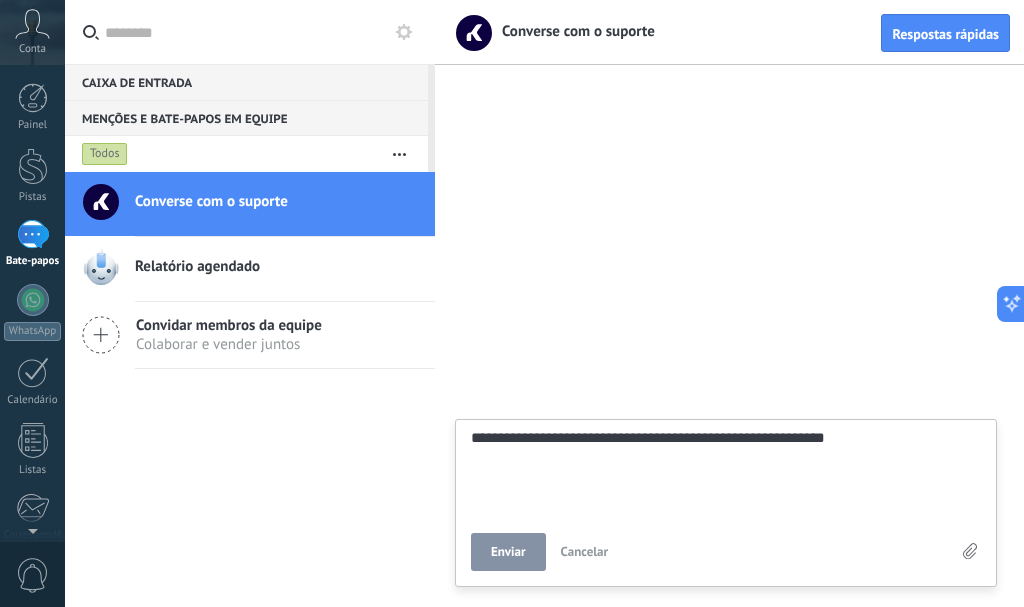 type on "**********" 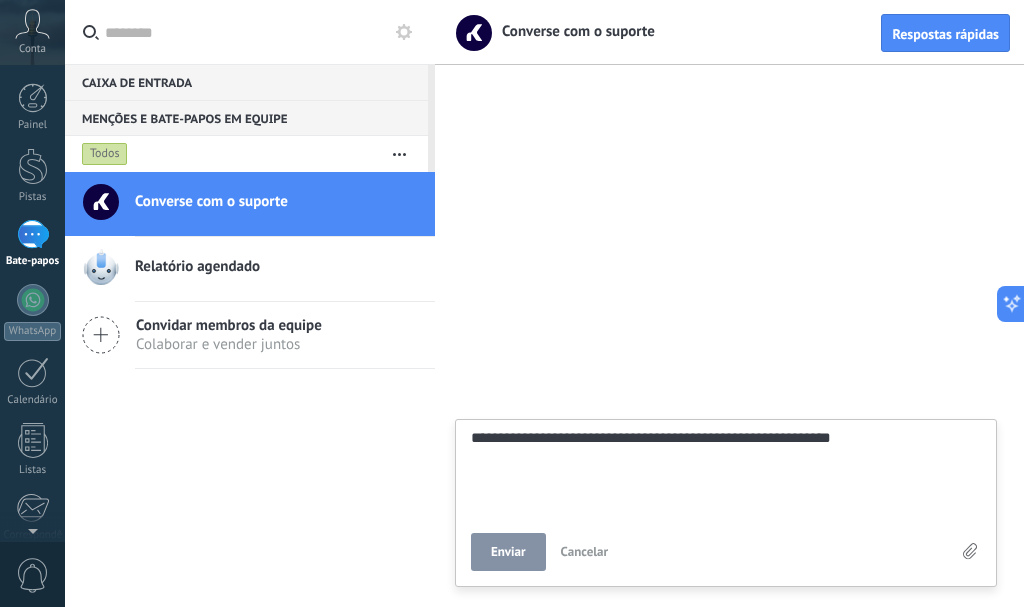 type on "**********" 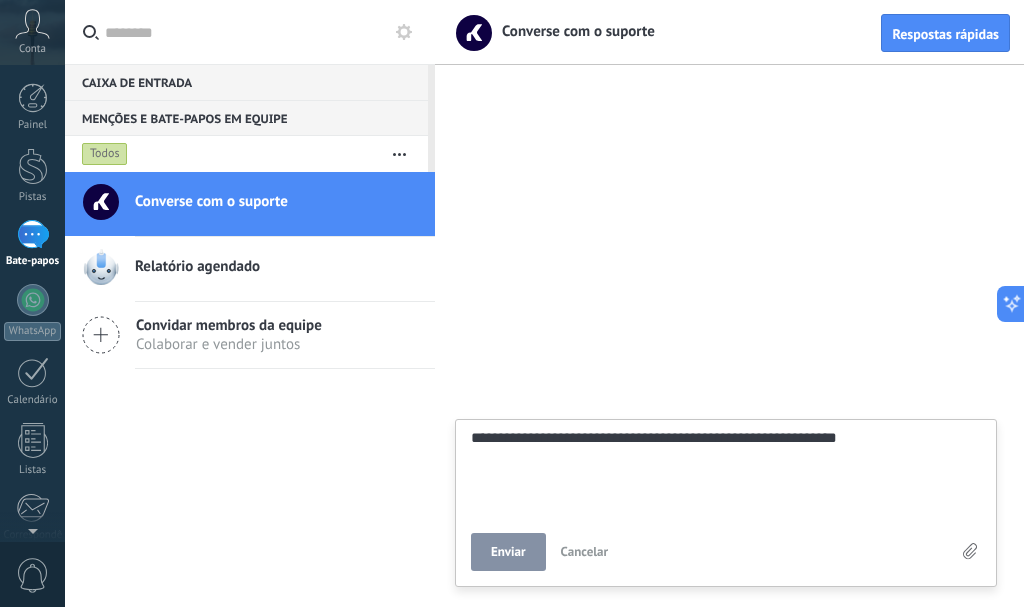 type on "**********" 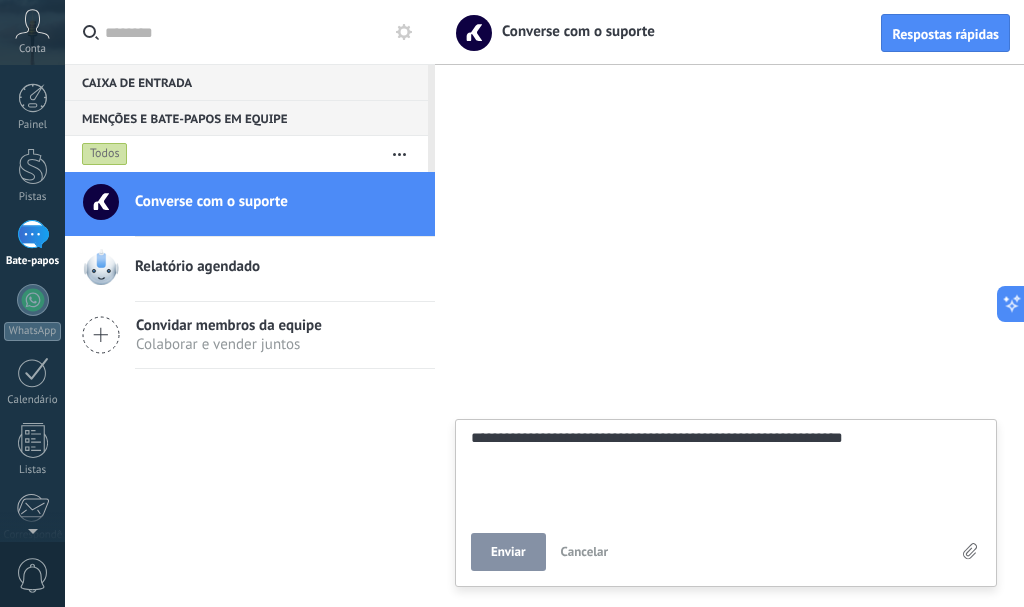 type on "**********" 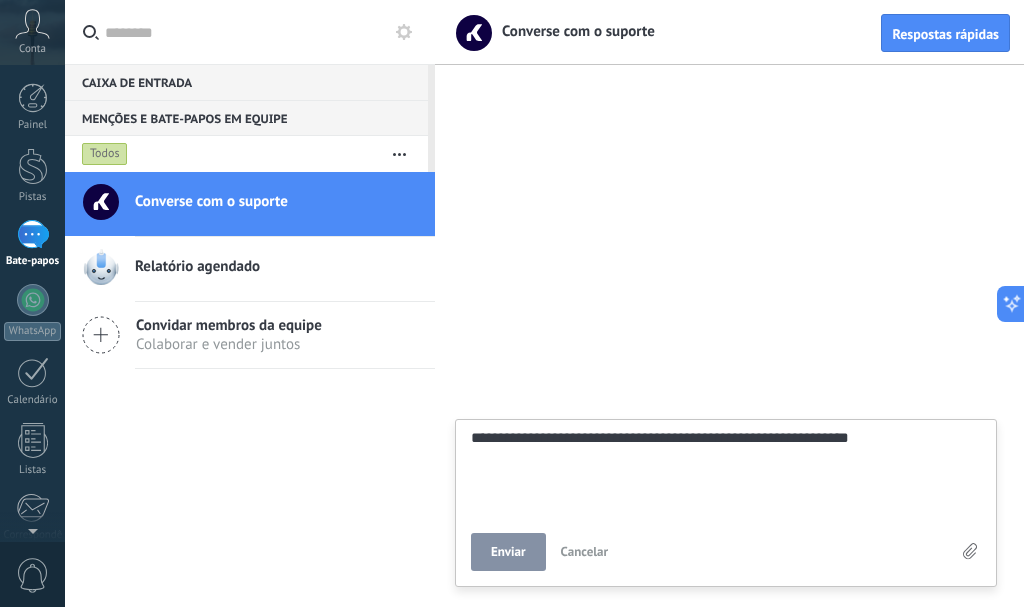 scroll, scrollTop: 38, scrollLeft: 0, axis: vertical 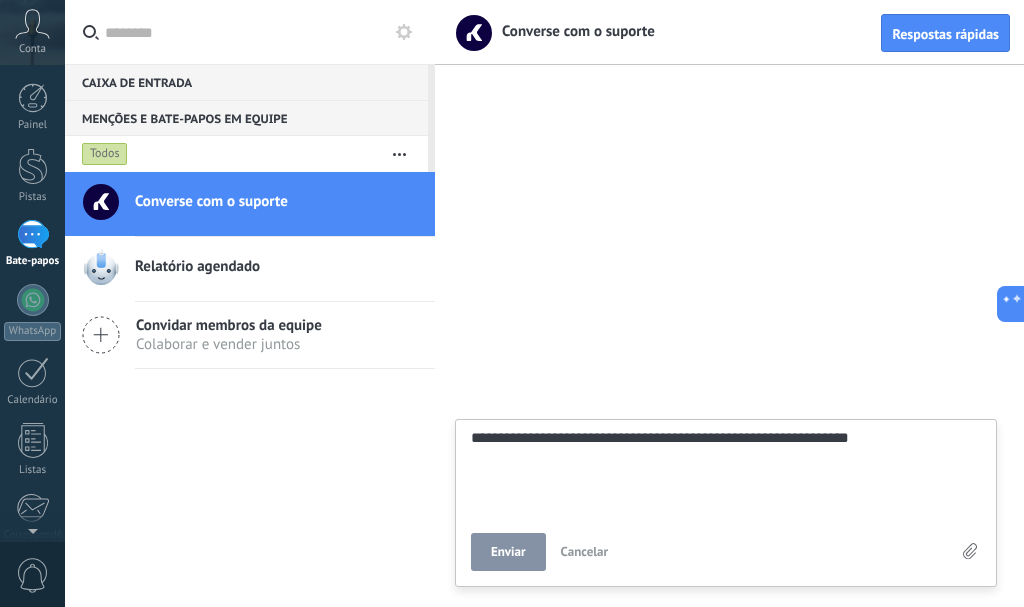 type on "**********" 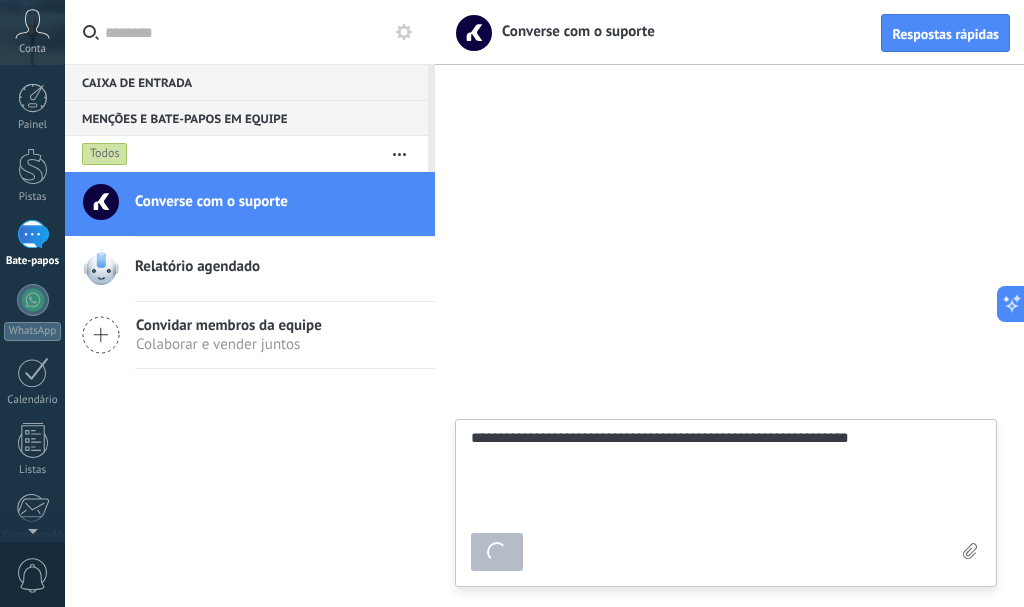 type on "********" 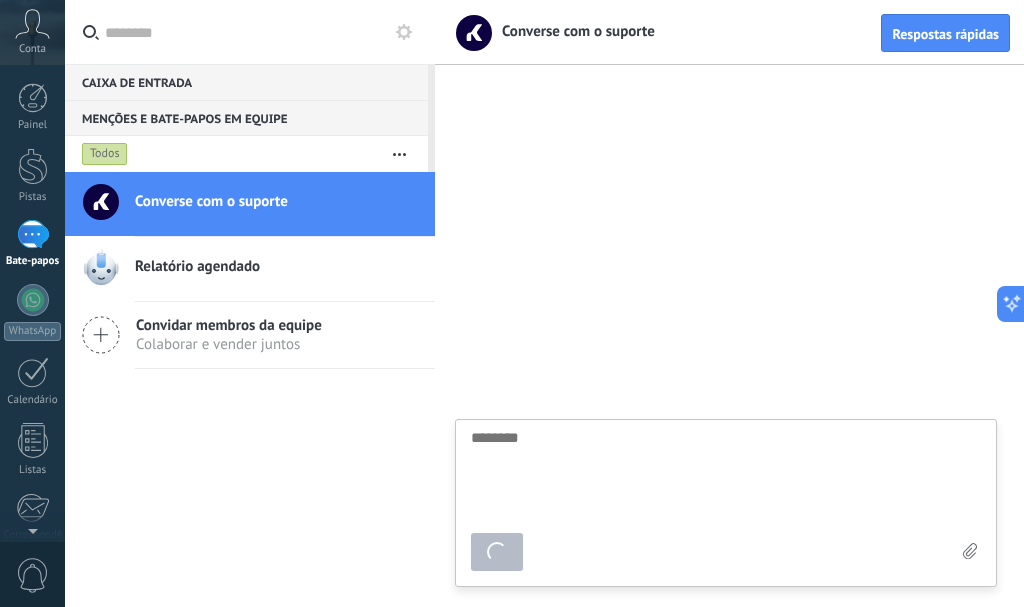 scroll, scrollTop: 19, scrollLeft: 0, axis: vertical 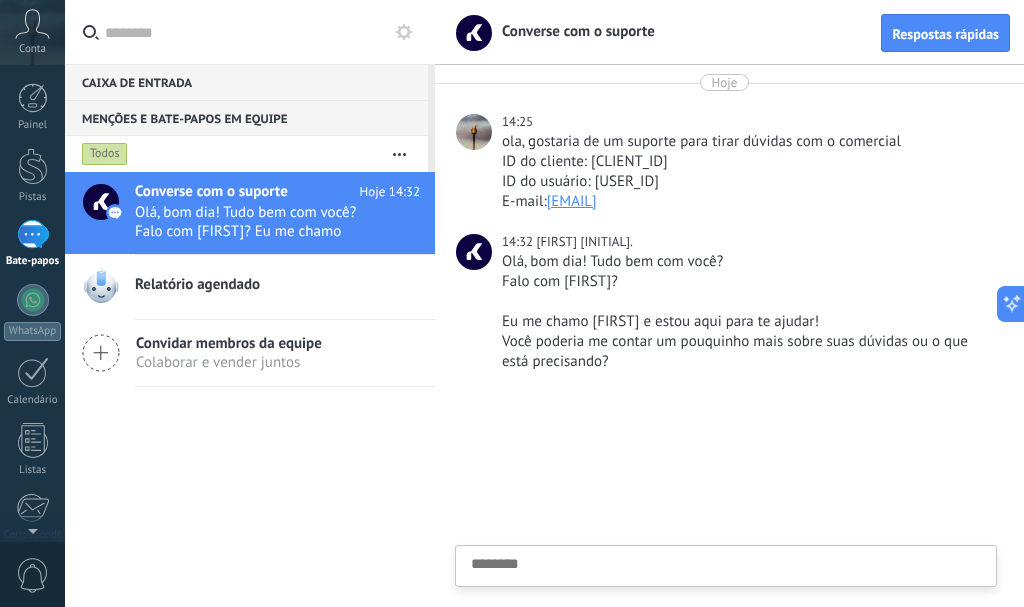 click at bounding box center [726, 597] 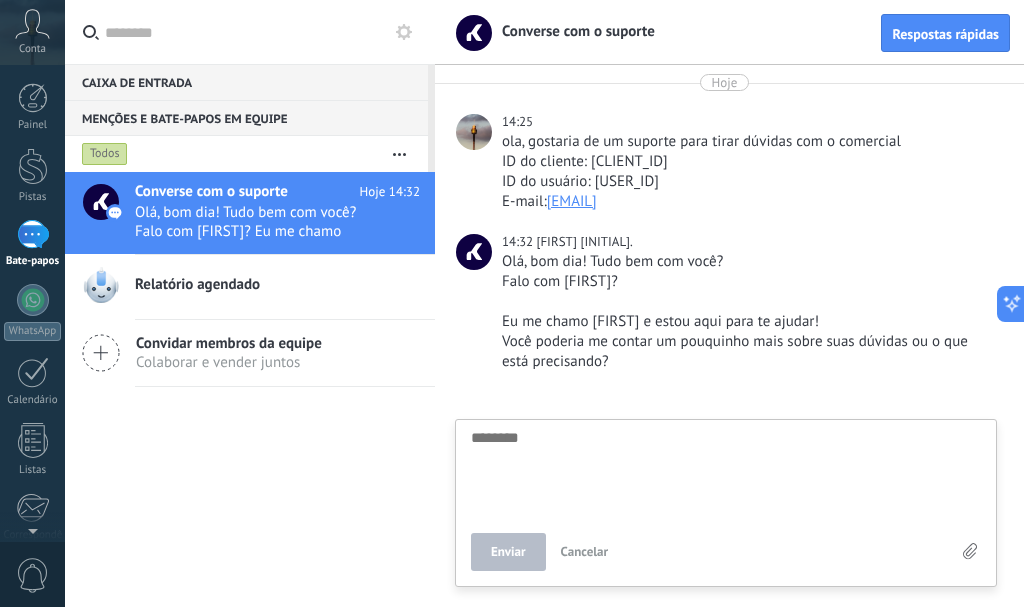 scroll, scrollTop: 19, scrollLeft: 0, axis: vertical 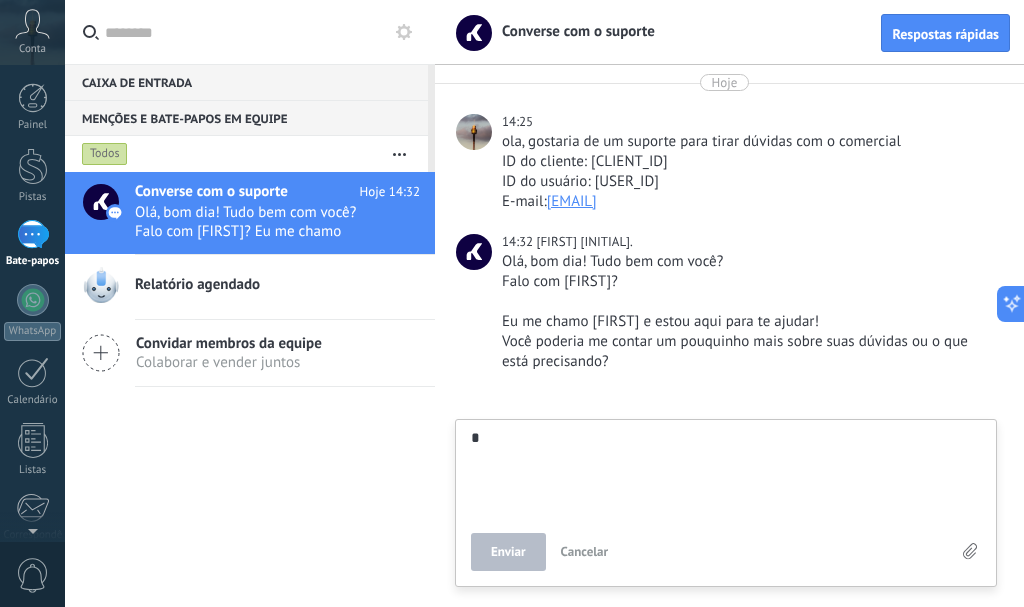 type on "**" 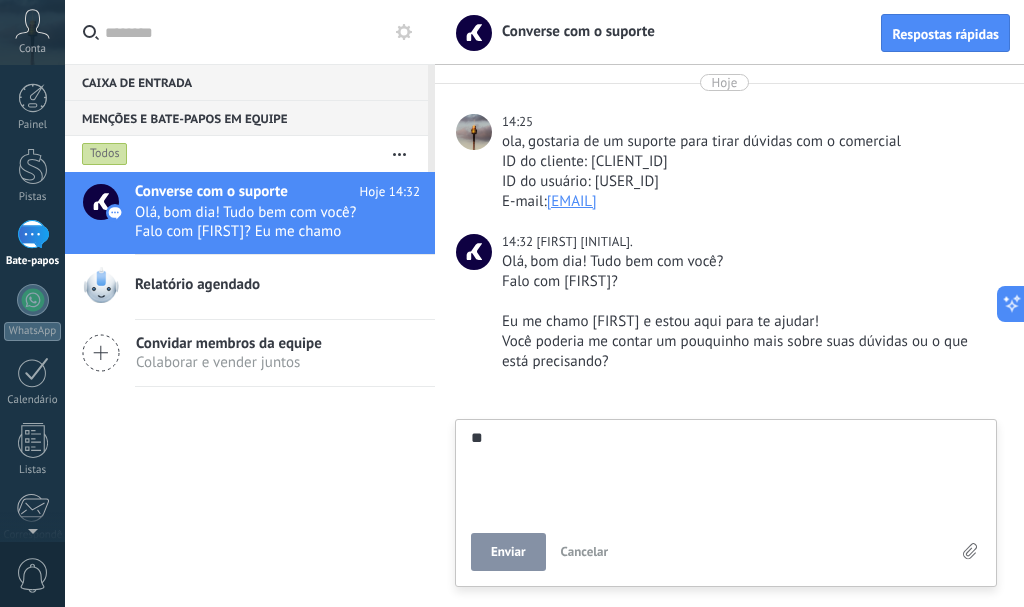 type on "*" 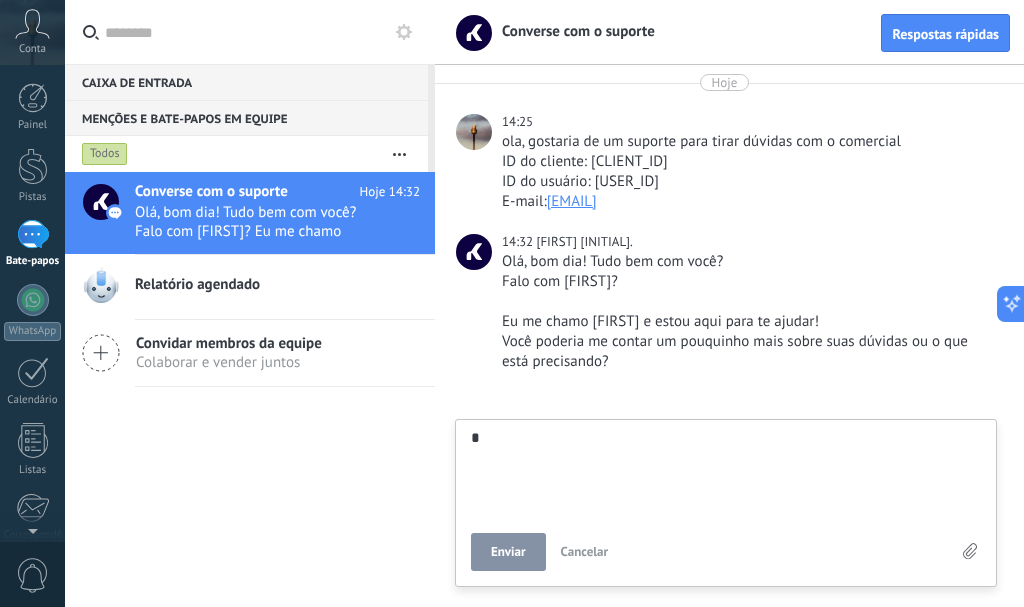 type on "**" 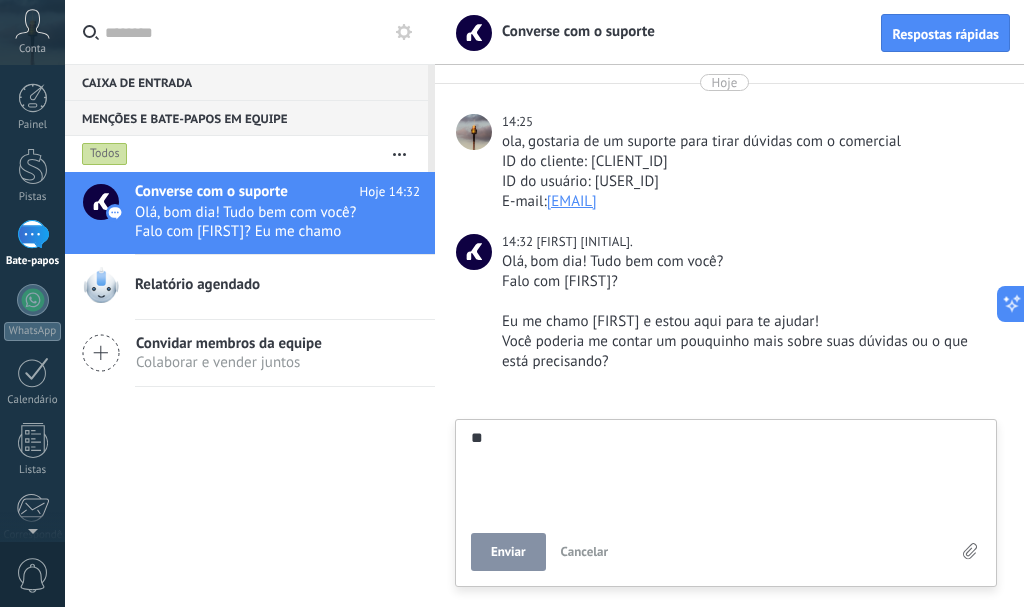 type on "***" 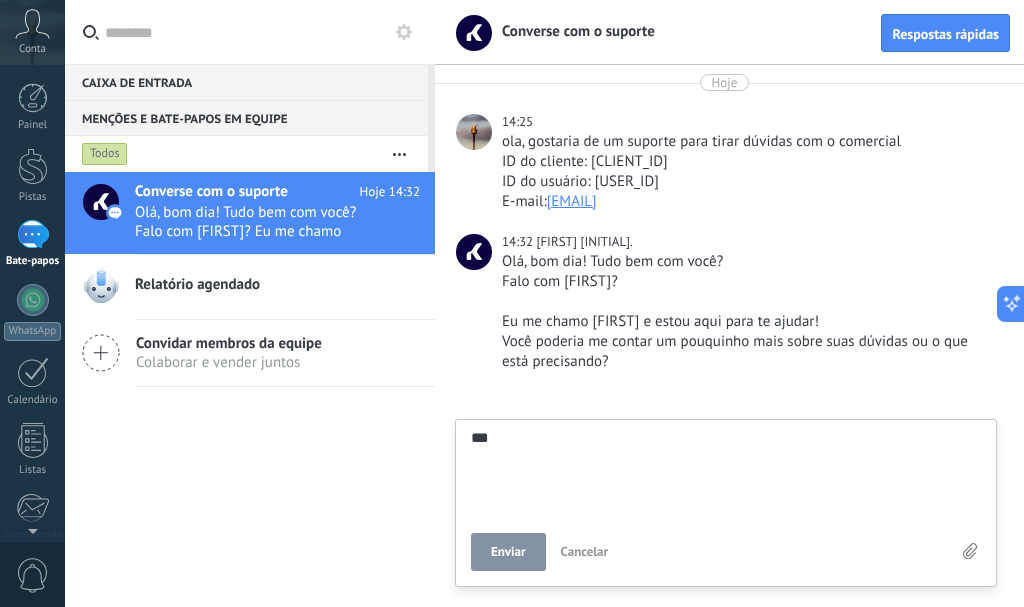 type on "****" 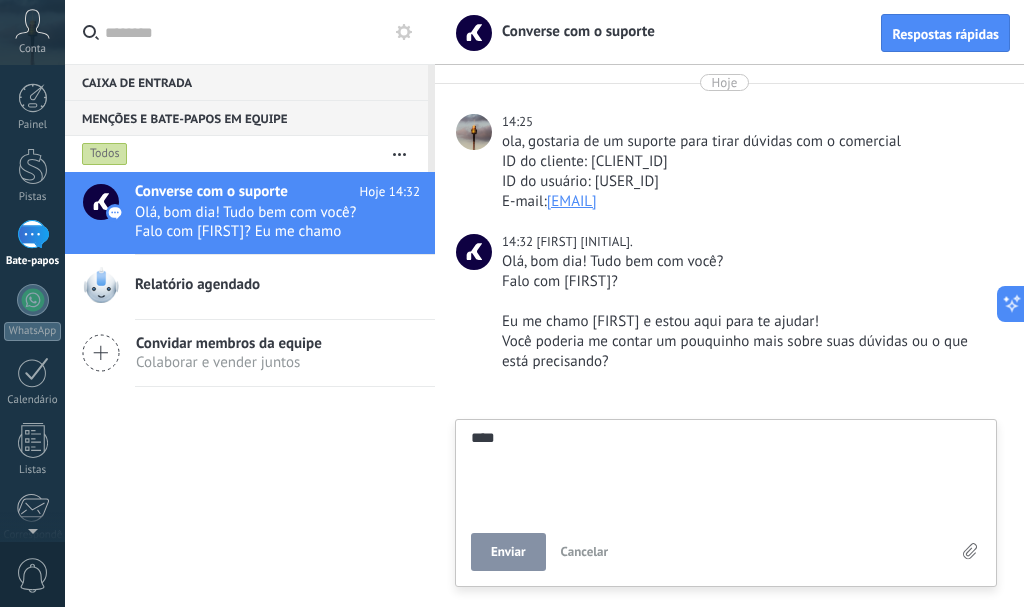 type on "*****" 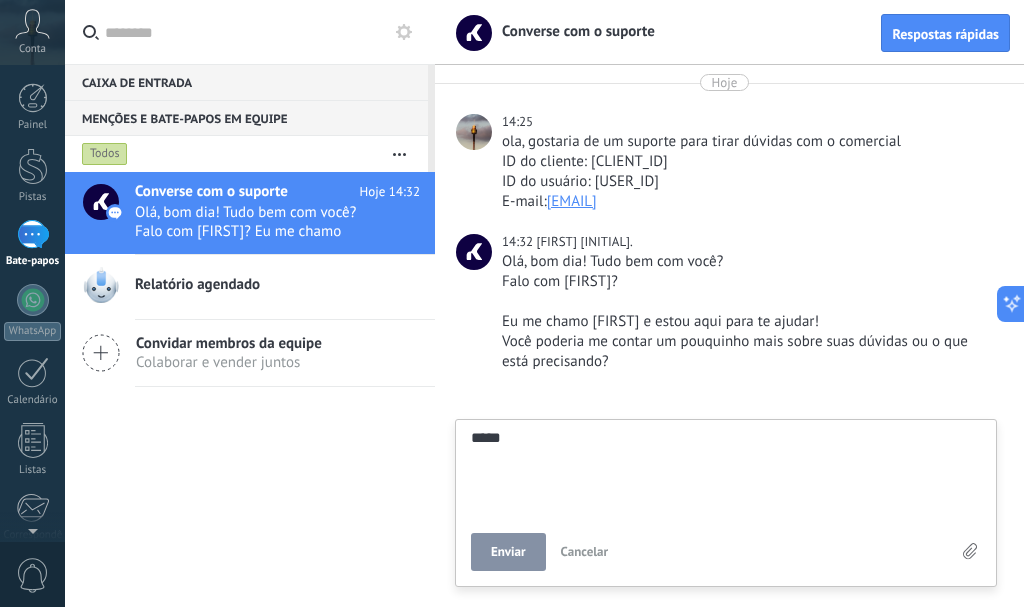 type on "******" 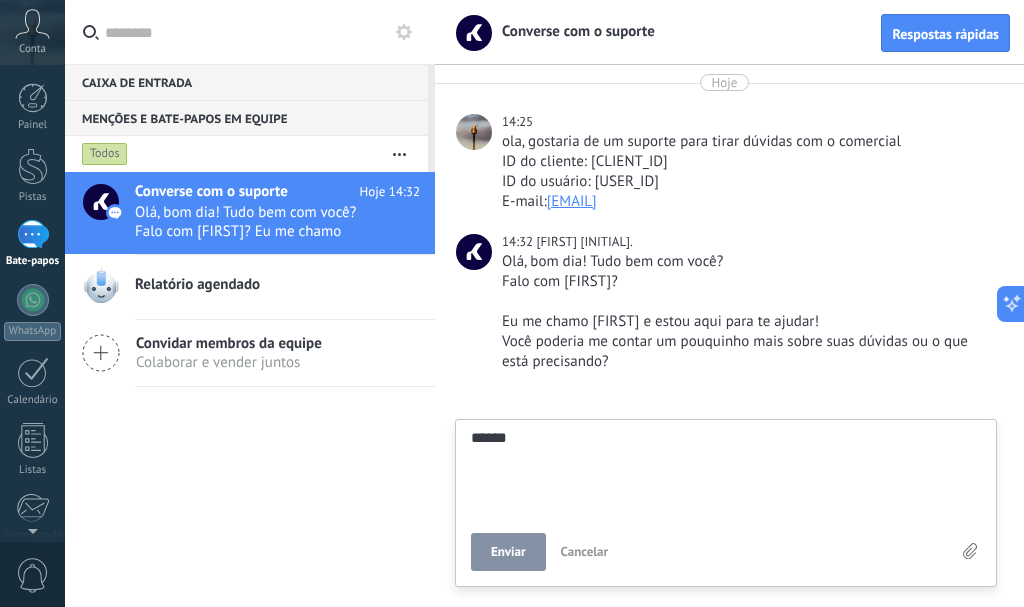 type on "******" 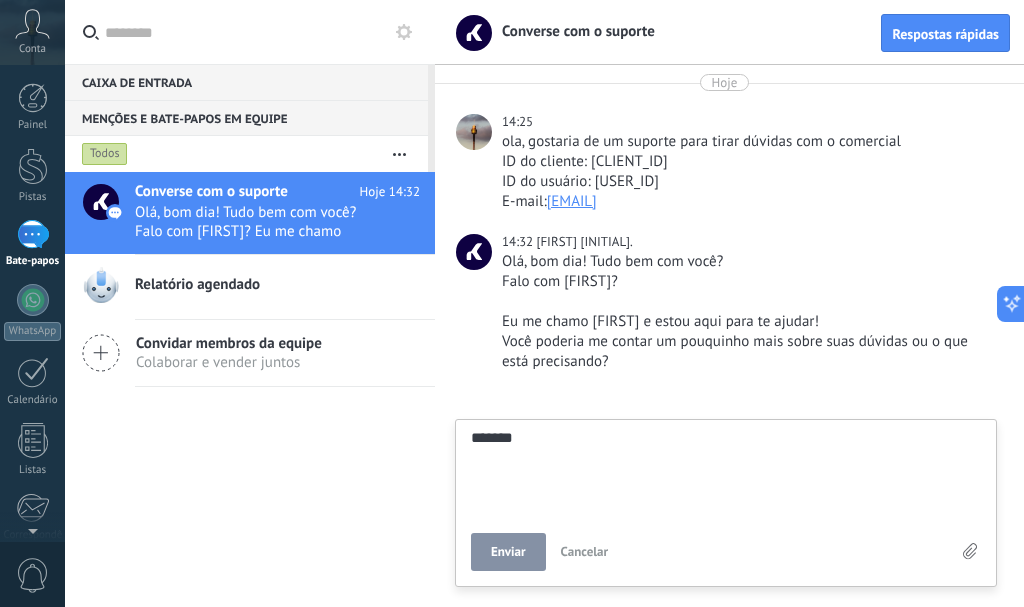 type on "********" 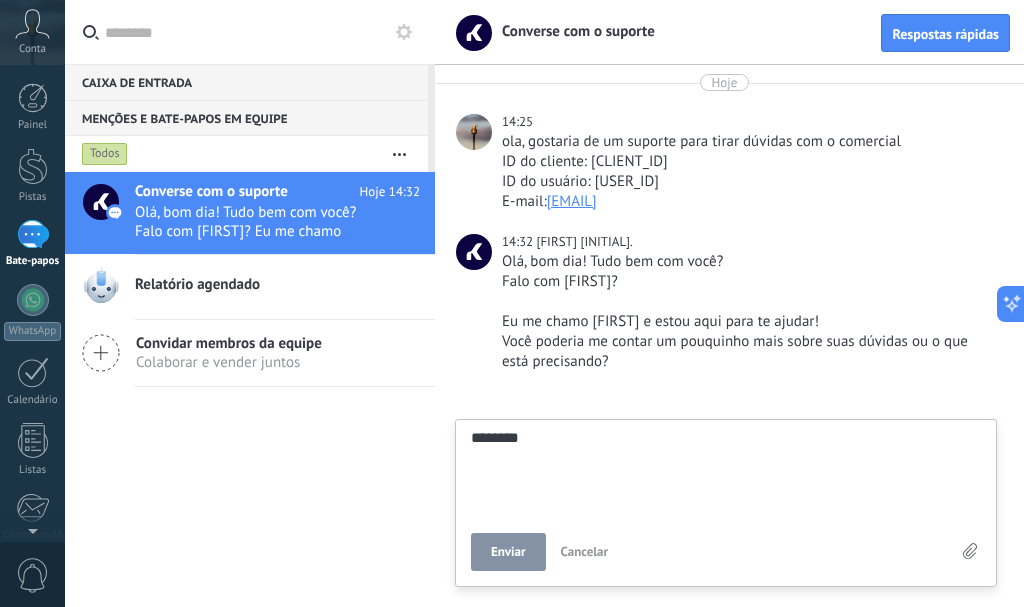 type on "*********" 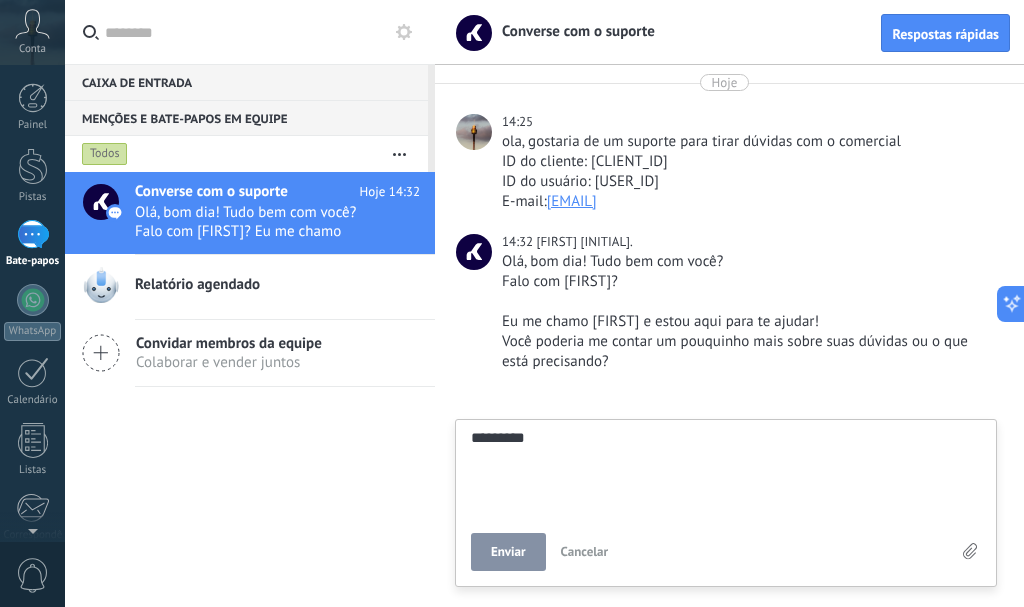 type on "**********" 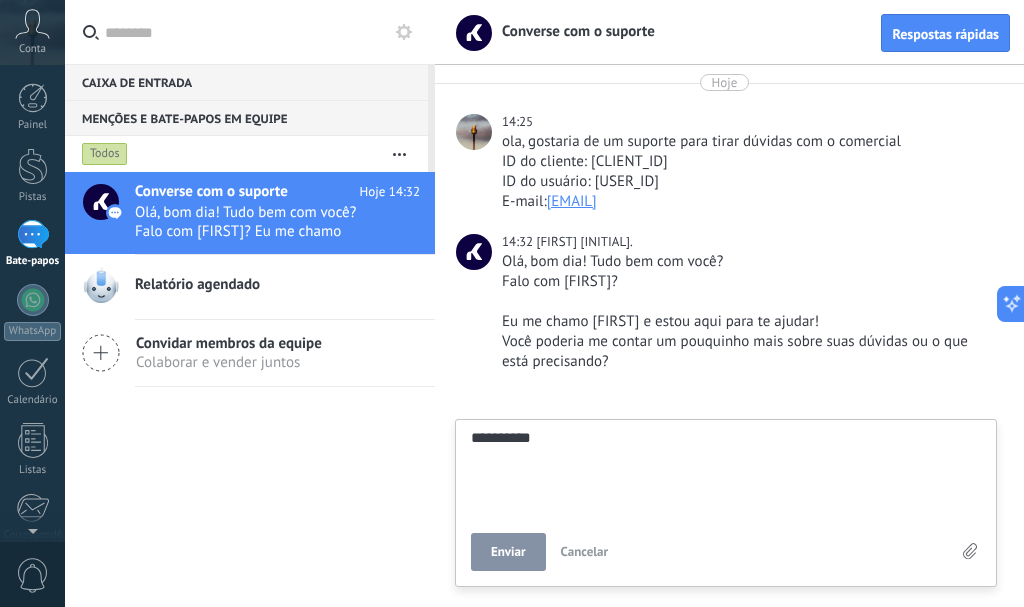 type on "**********" 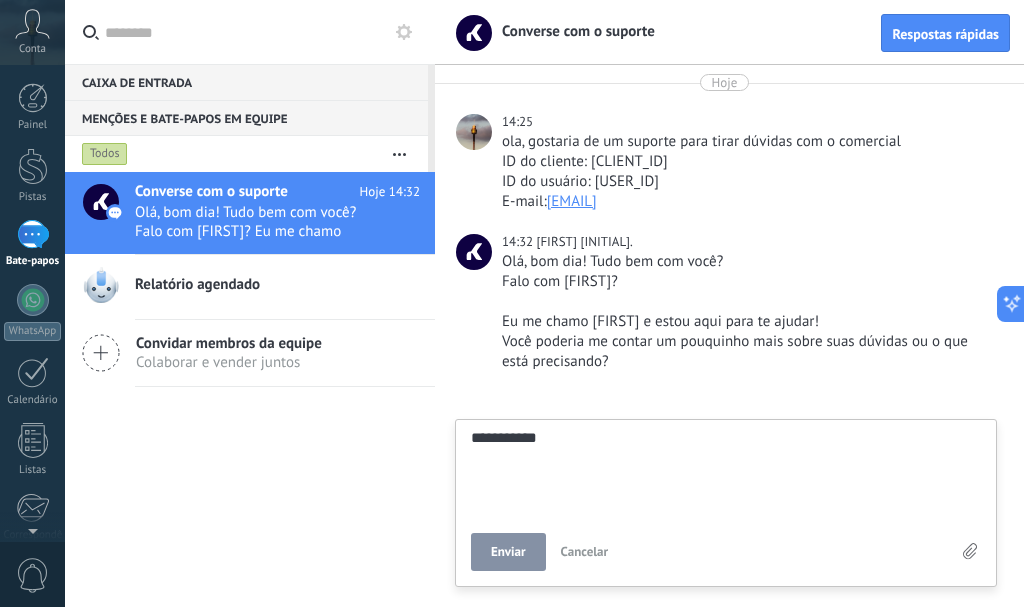 type on "**********" 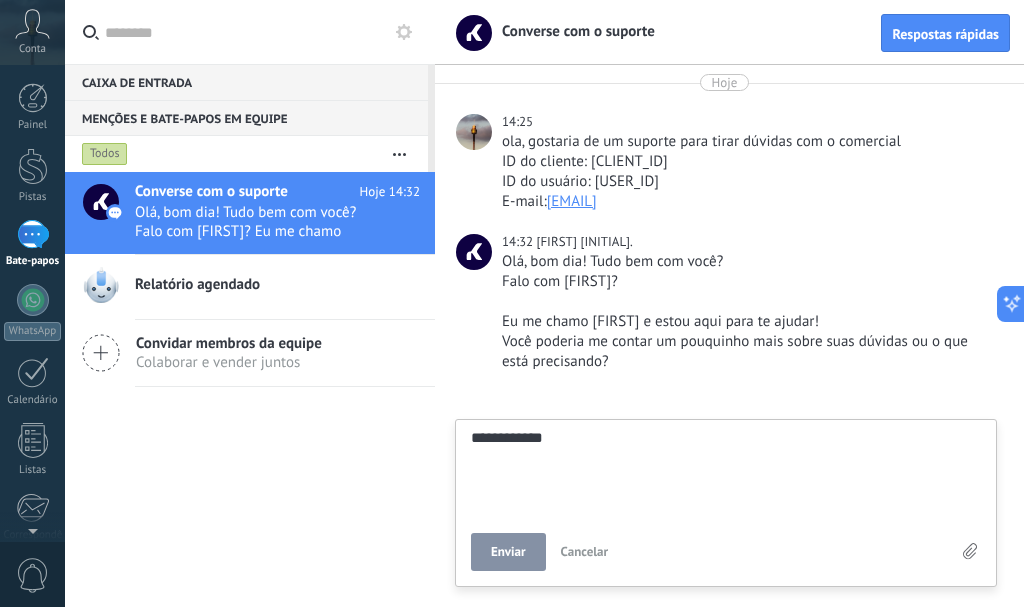 type on "**********" 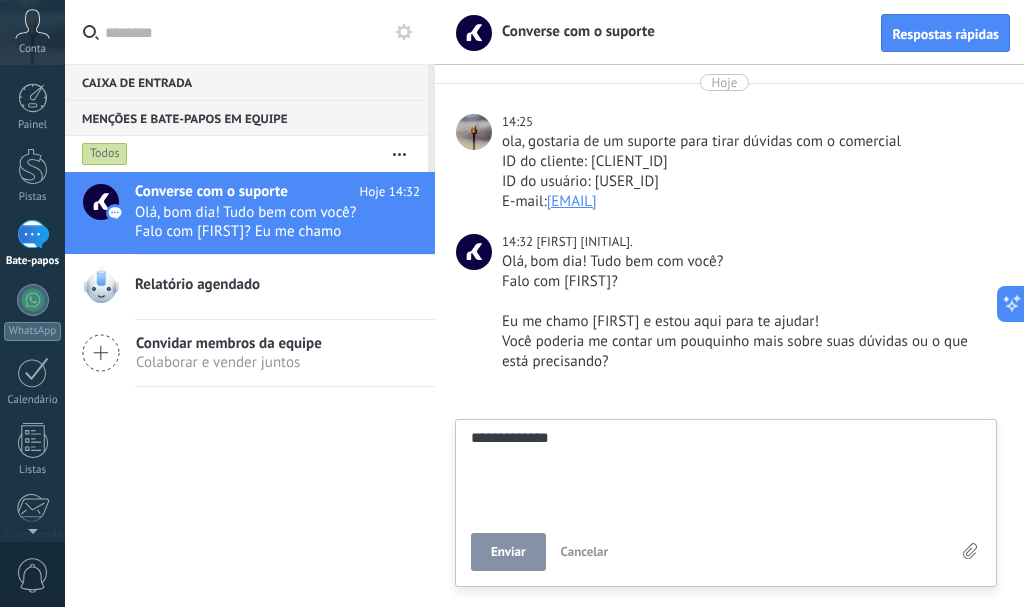 type on "**********" 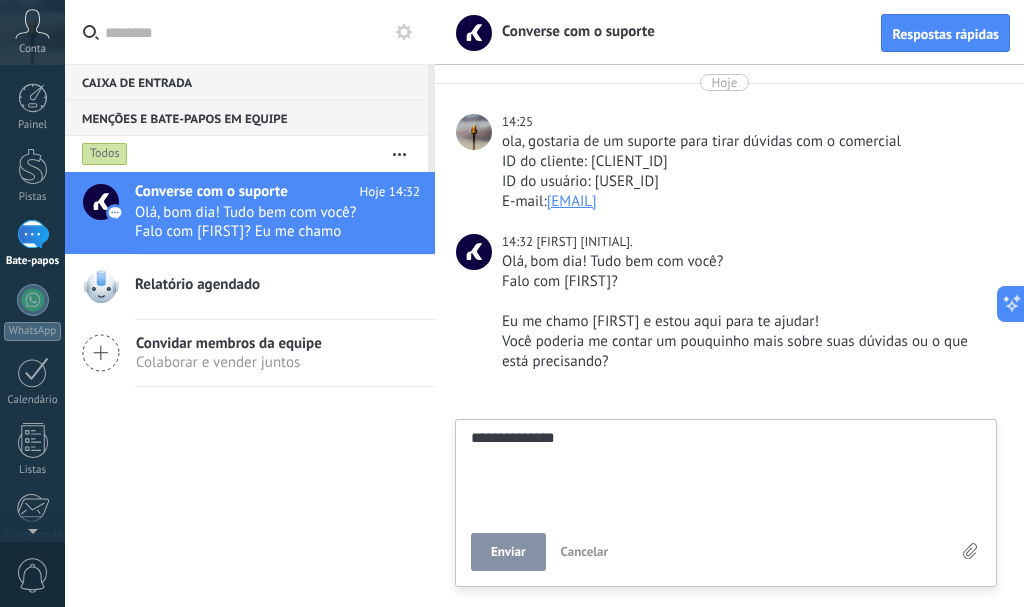 type on "**********" 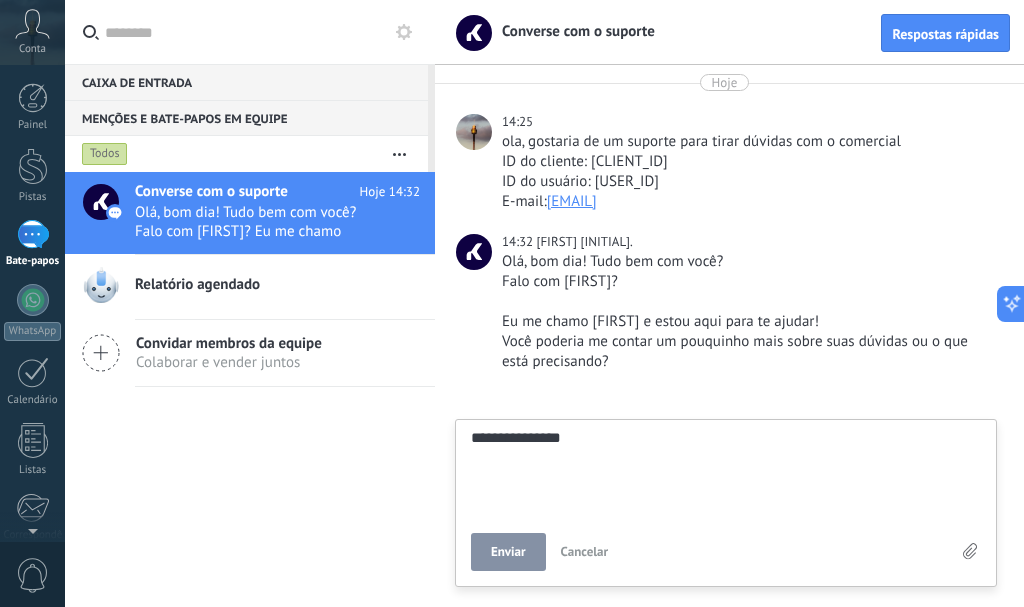type on "**********" 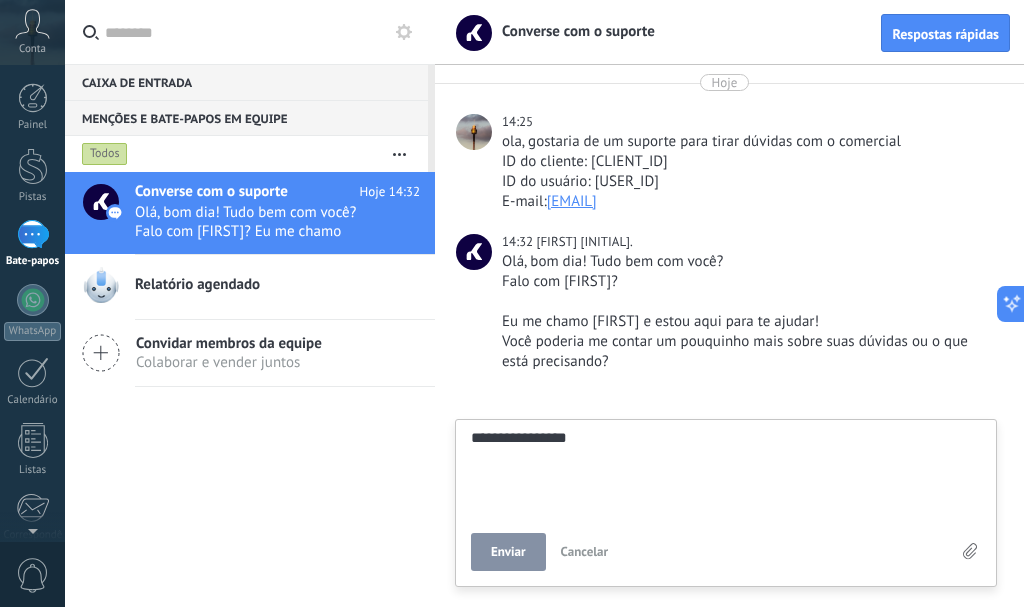 type on "**********" 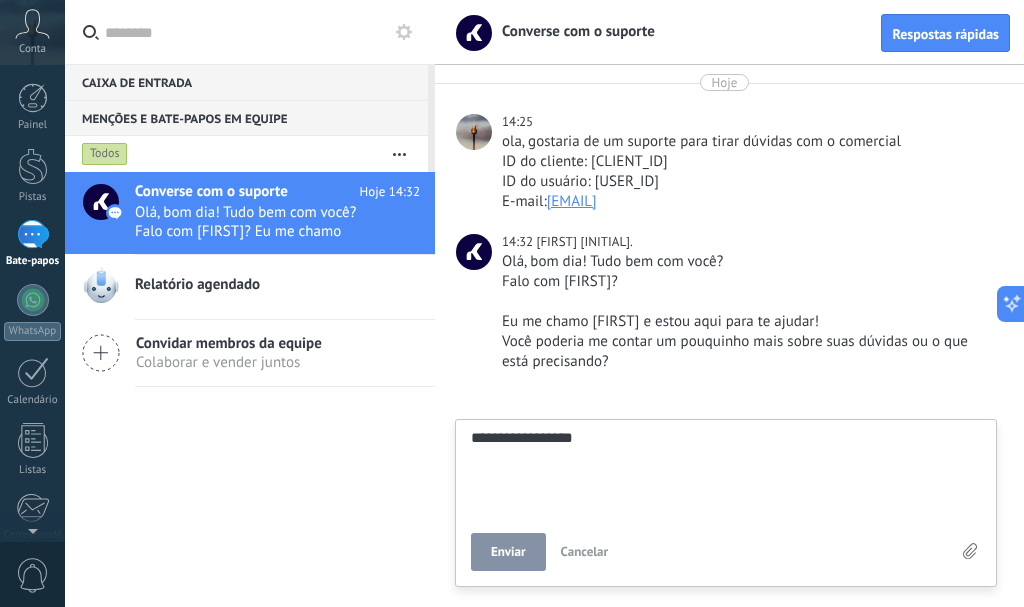 type on "**********" 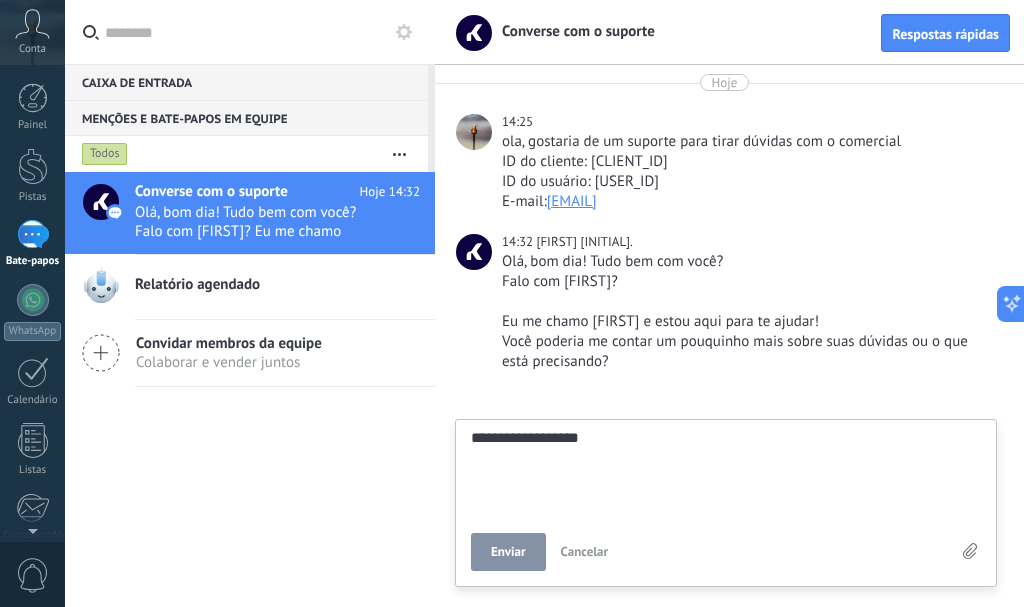 type on "**********" 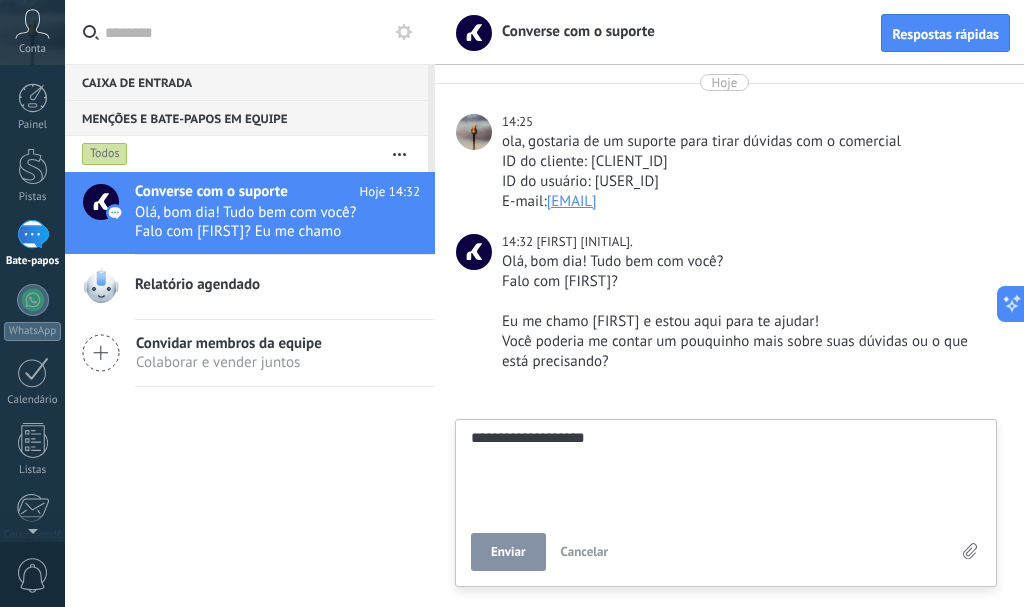scroll, scrollTop: 19, scrollLeft: 0, axis: vertical 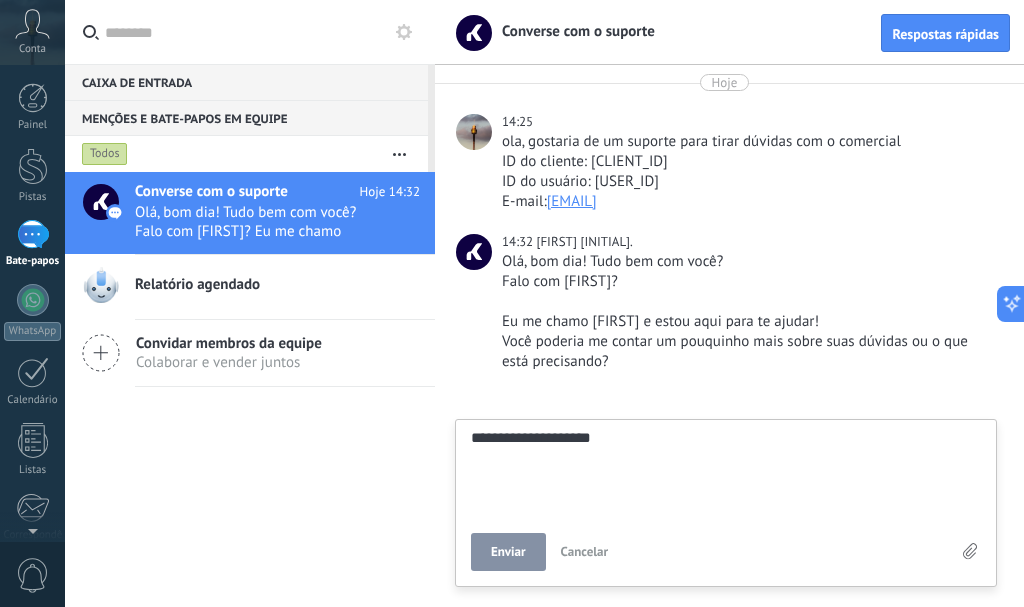 type on "**********" 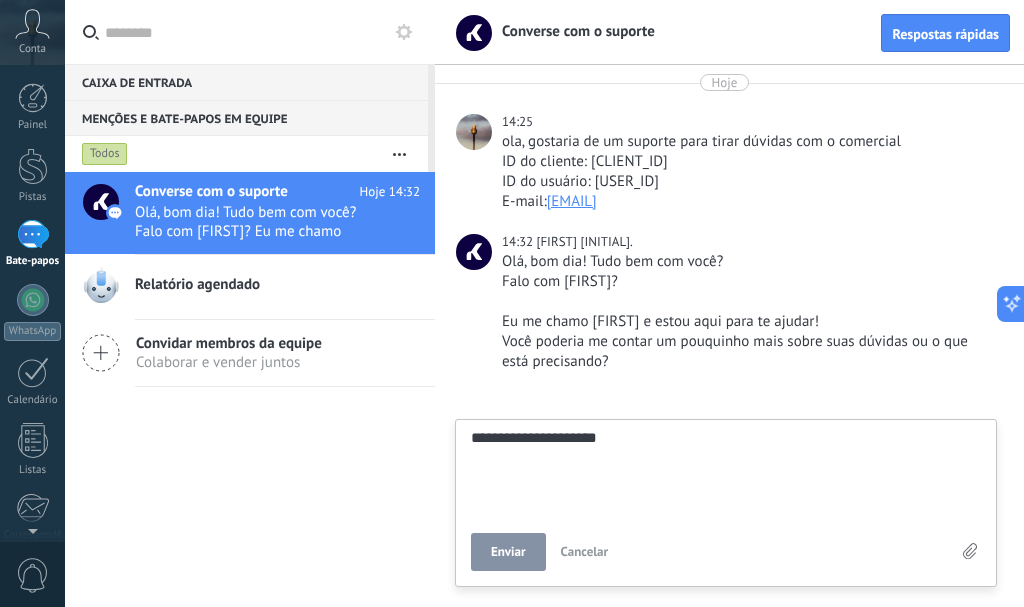 type on "**********" 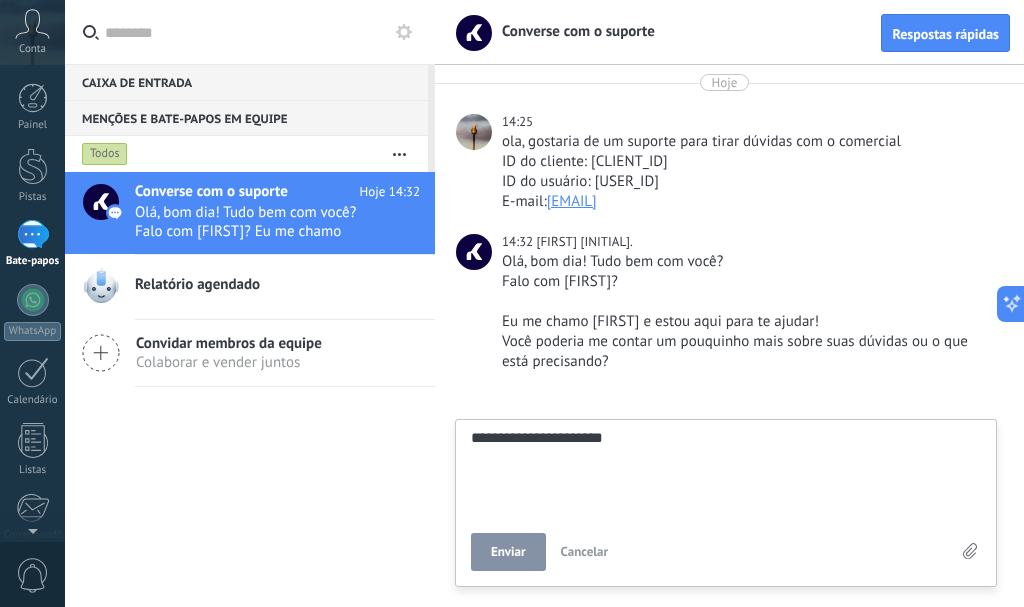 type on "**********" 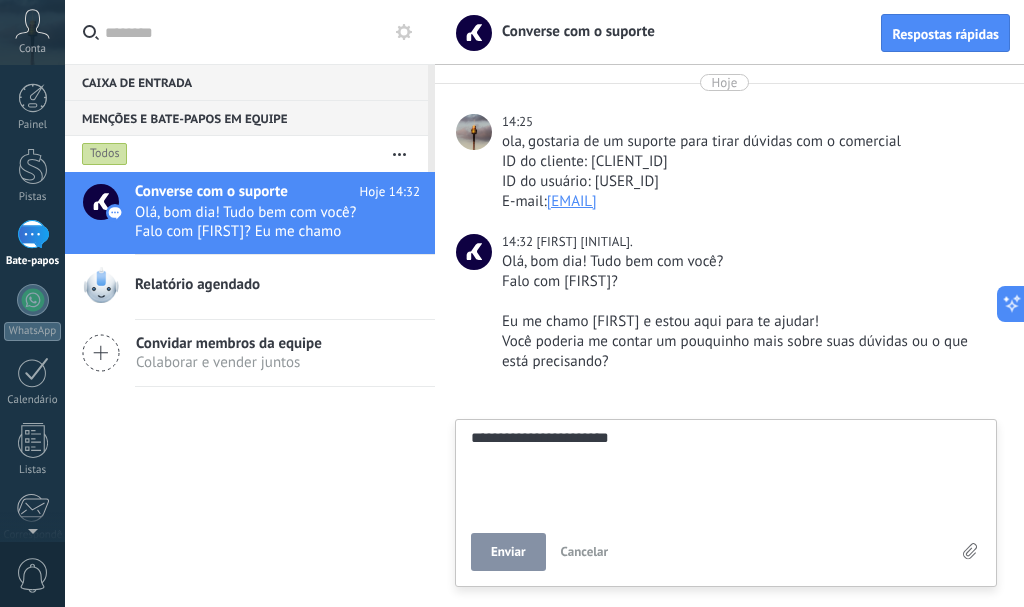 type on "**********" 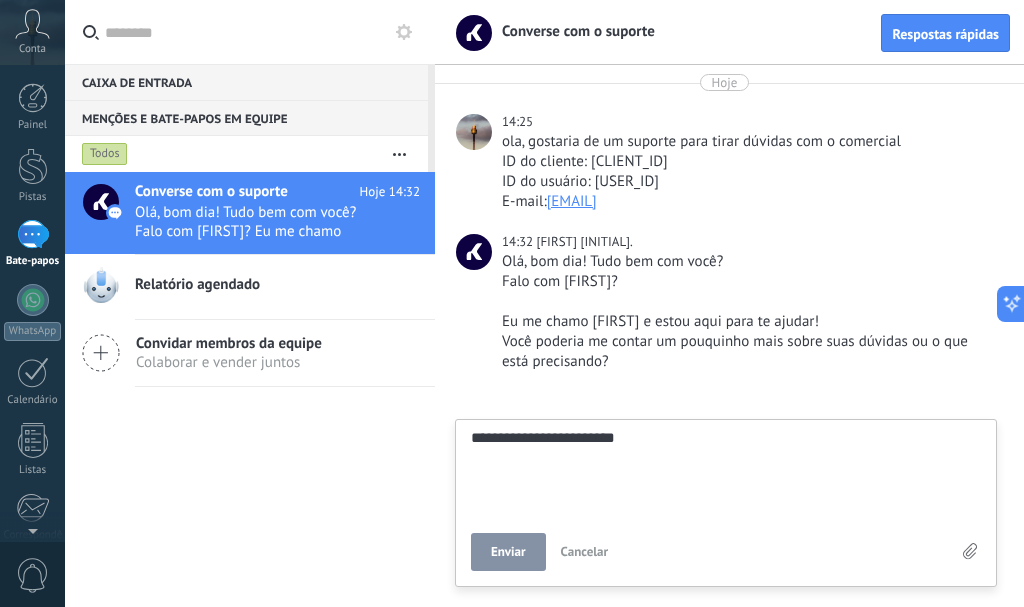 type 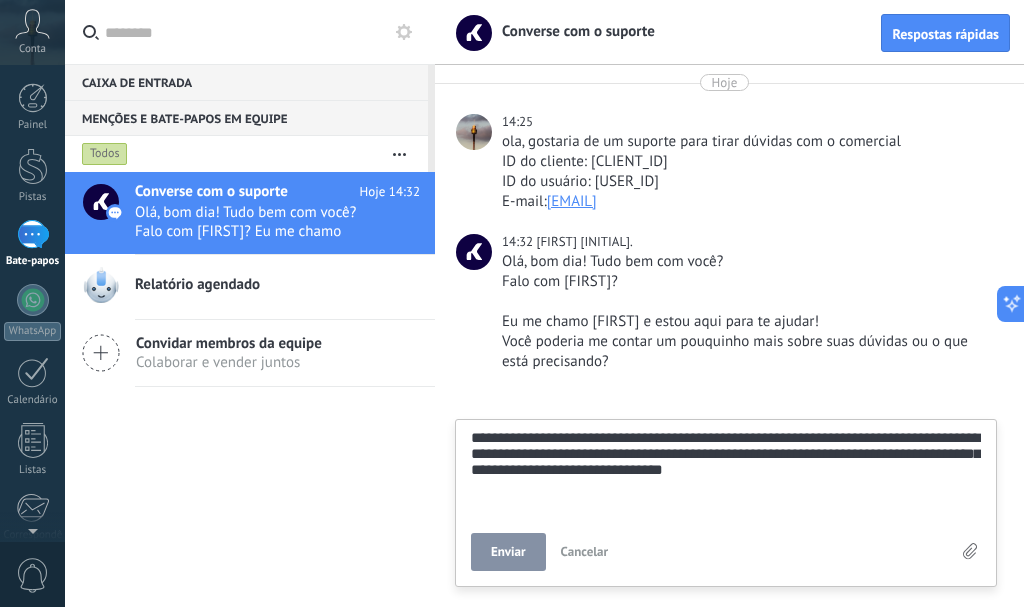 scroll, scrollTop: 76, scrollLeft: 0, axis: vertical 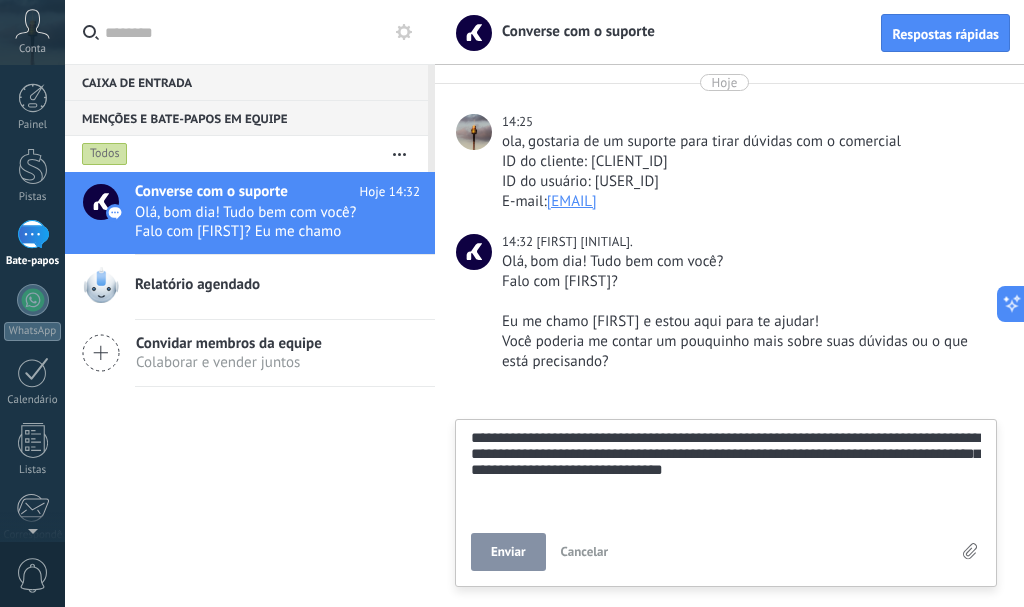 click on "Enviar" at bounding box center (508, 551) 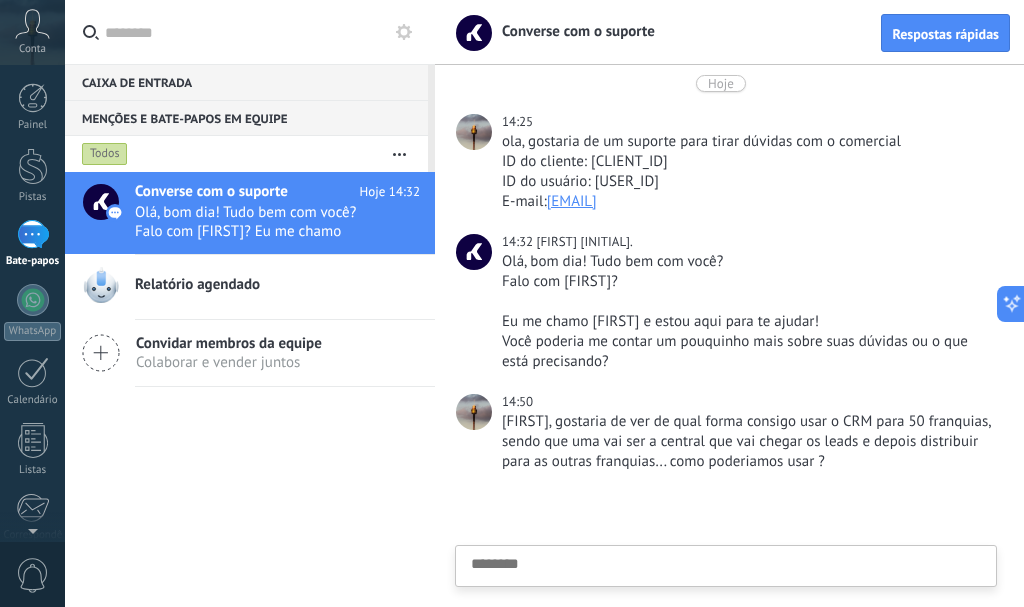 scroll, scrollTop: 103, scrollLeft: 0, axis: vertical 